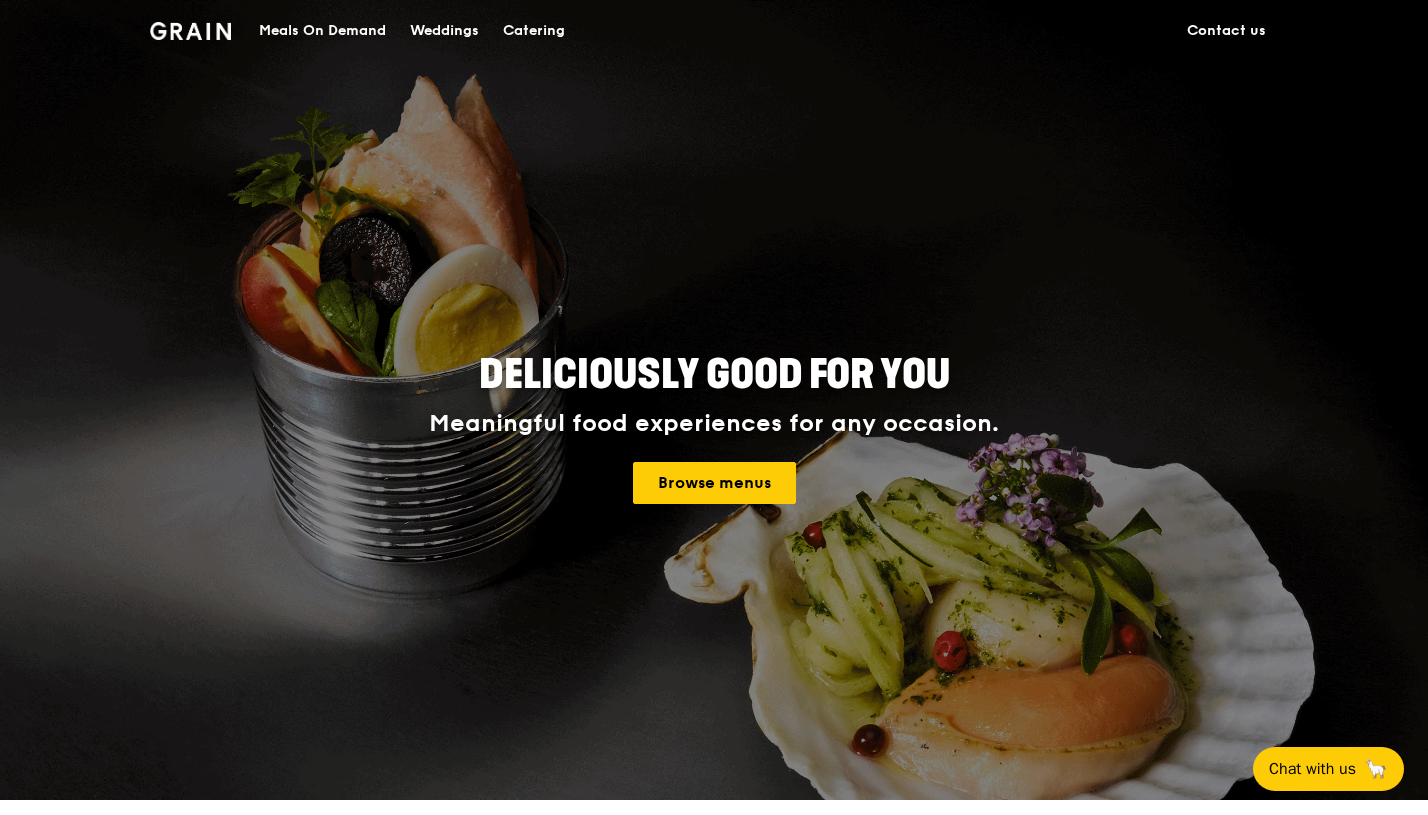 scroll, scrollTop: 0, scrollLeft: 0, axis: both 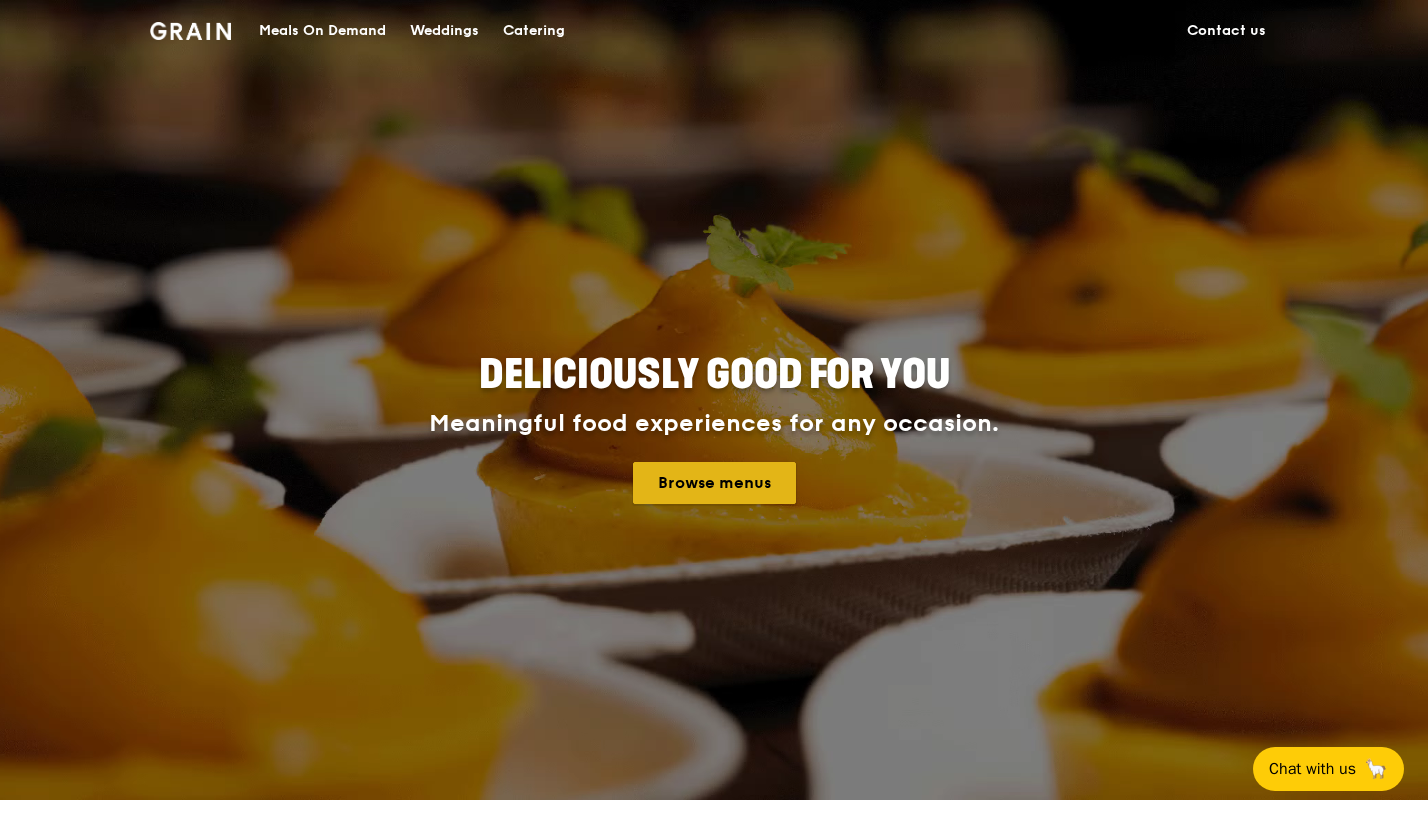 click on "Browse menus" at bounding box center (714, 483) 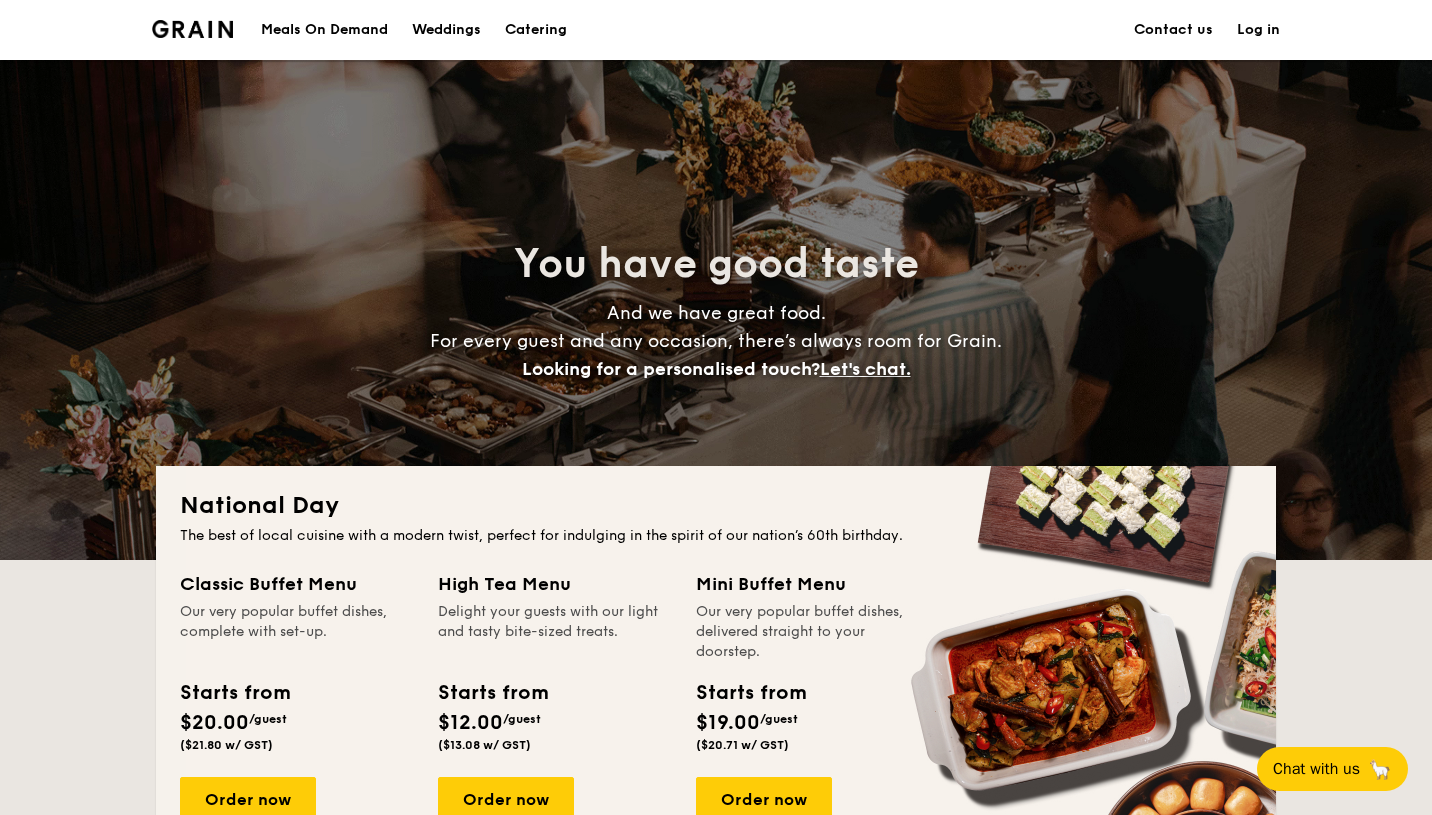 scroll, scrollTop: 0, scrollLeft: 0, axis: both 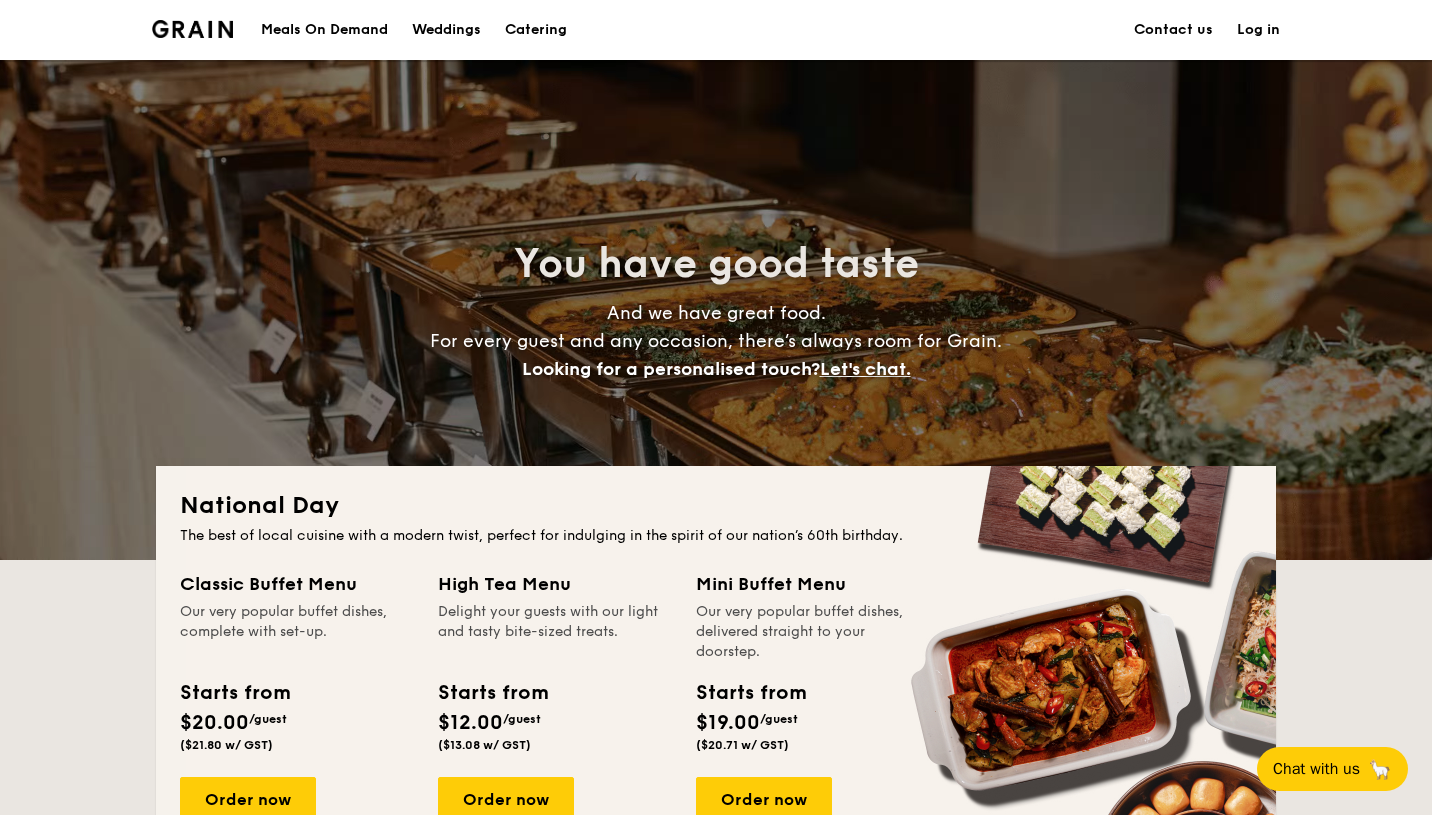 click on "Log in" at bounding box center [1258, 30] 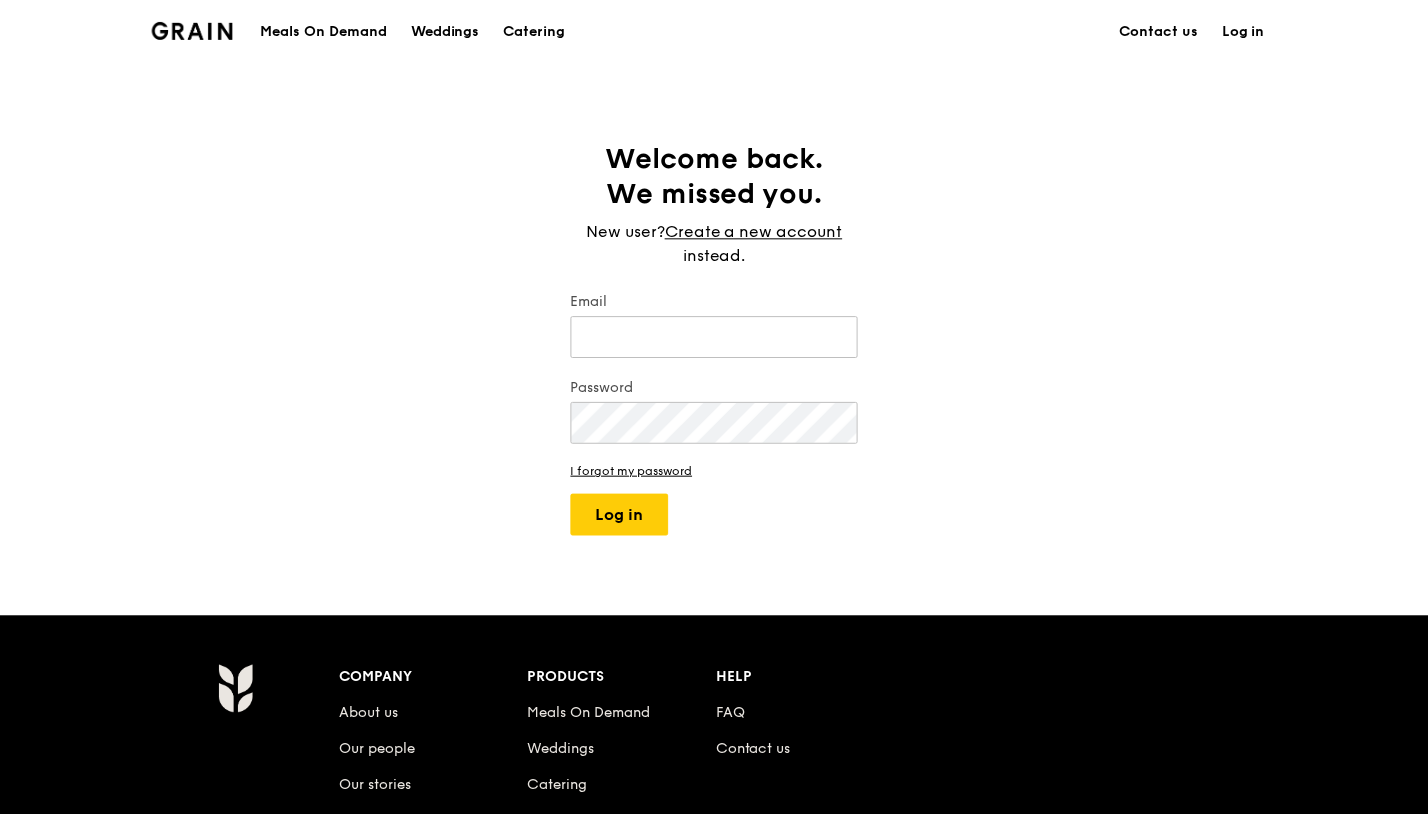 scroll, scrollTop: 0, scrollLeft: 0, axis: both 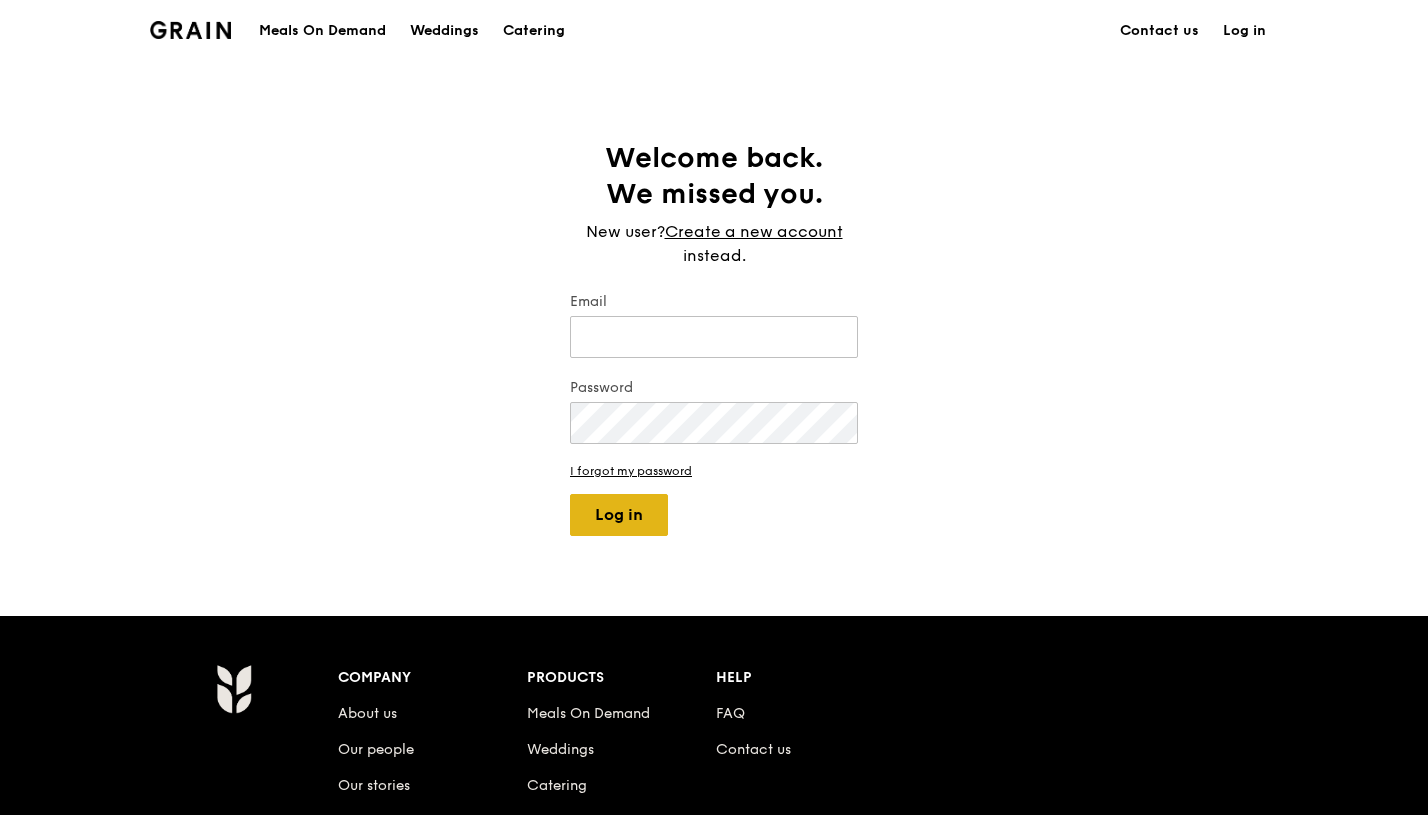 type on "[EMAIL]" 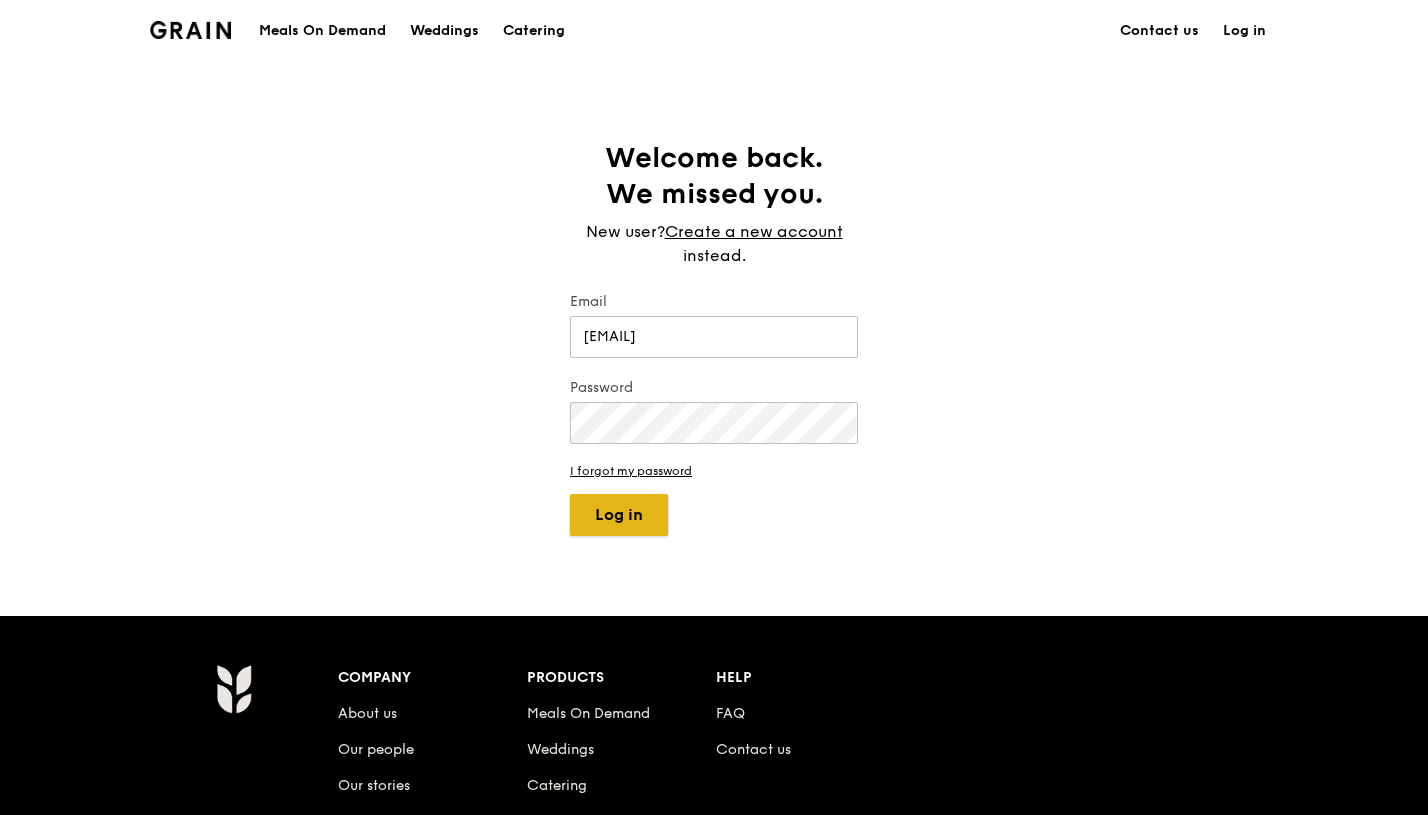 click on "Log in" at bounding box center [619, 515] 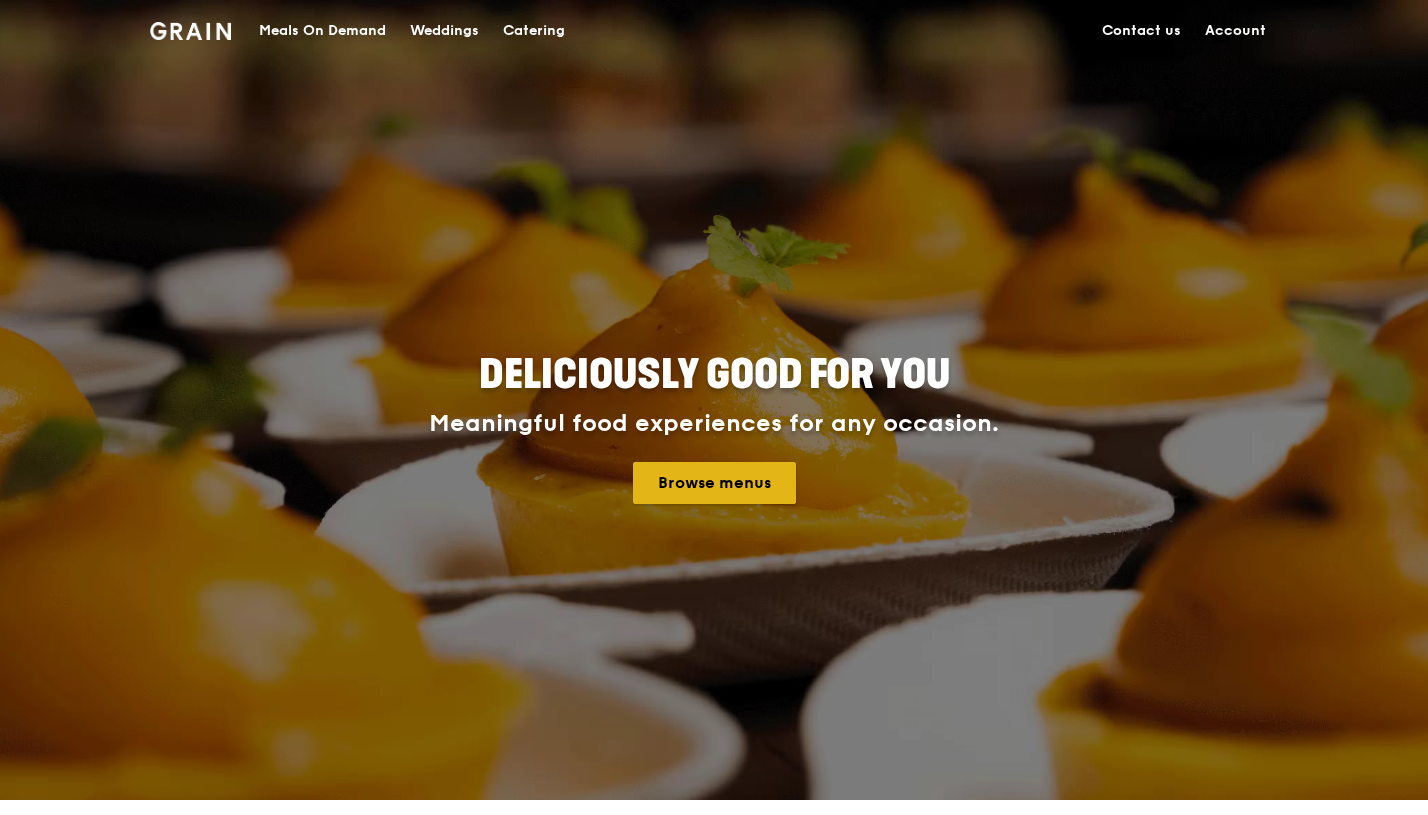 click on "Browse menus" at bounding box center (714, 483) 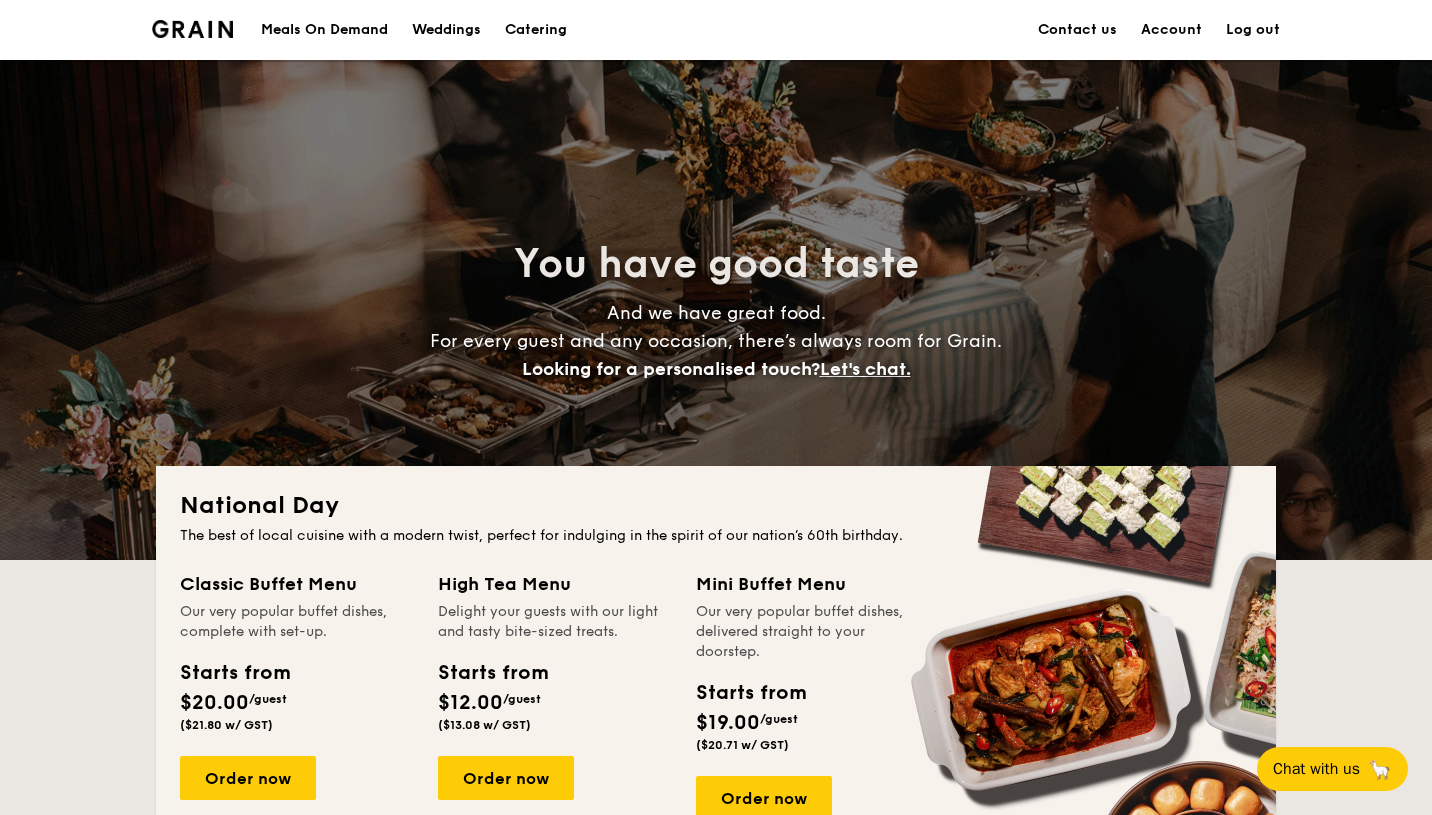 scroll, scrollTop: 0, scrollLeft: 0, axis: both 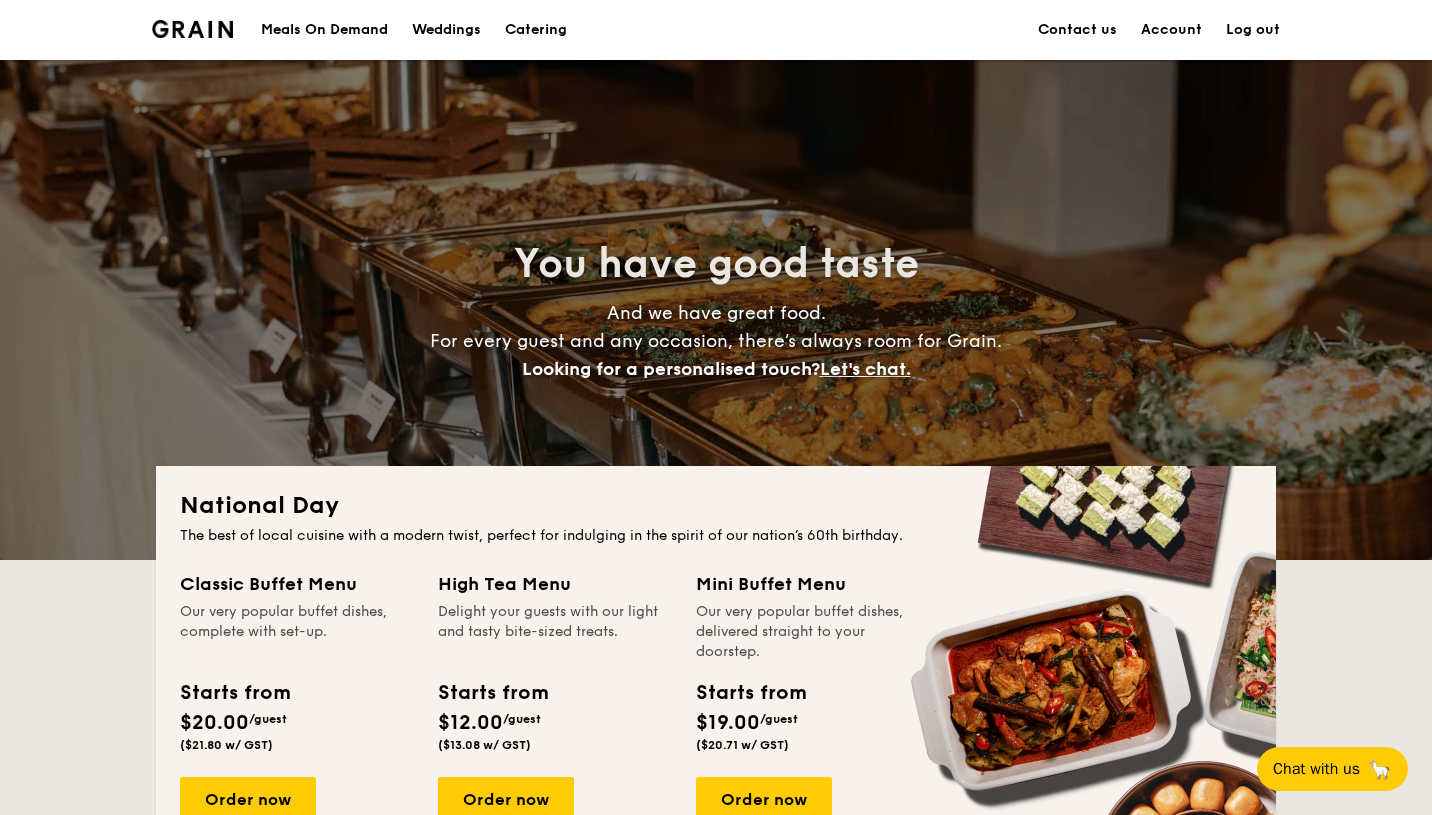 click on "Meals On Demand" at bounding box center [324, 30] 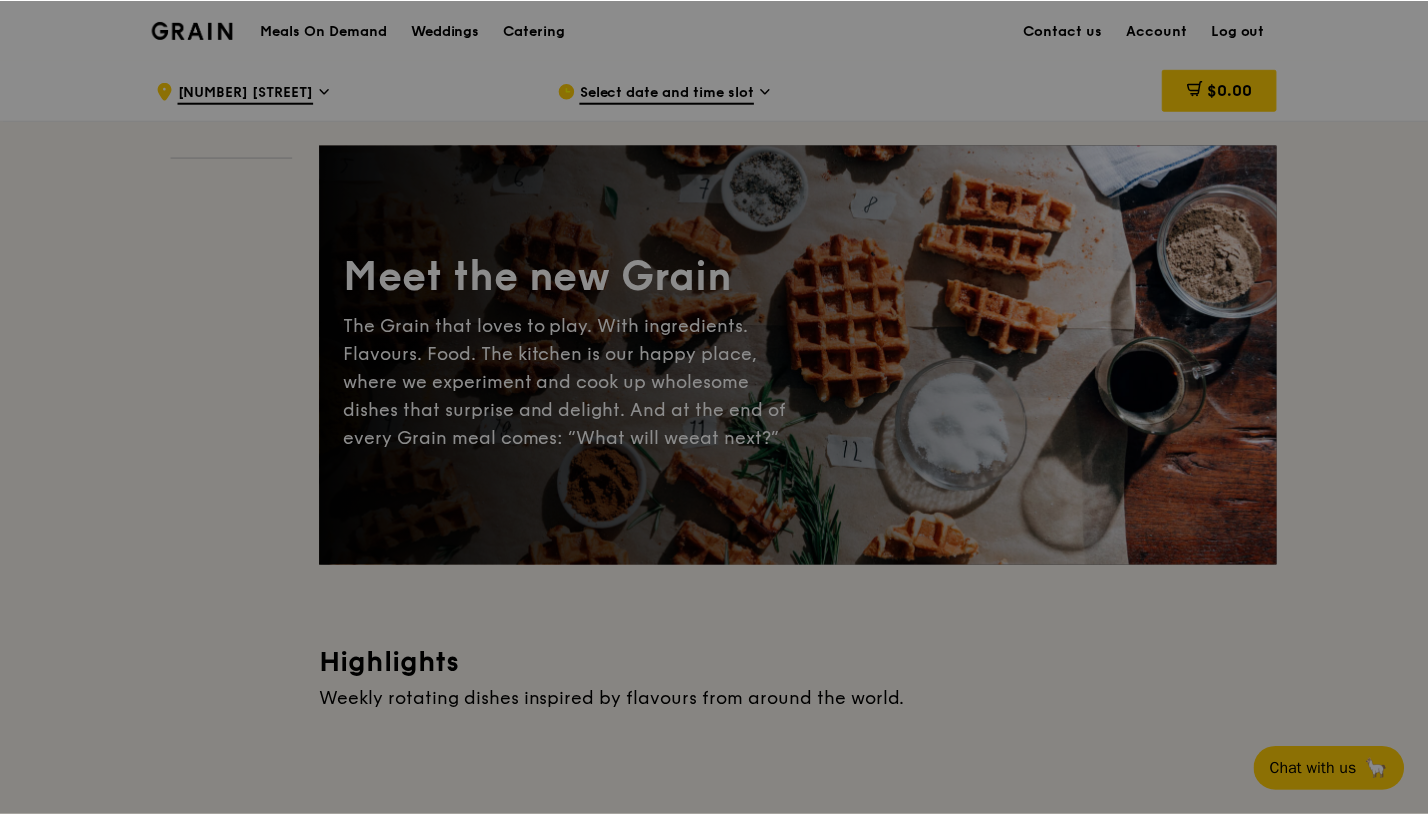 scroll, scrollTop: 0, scrollLeft: 0, axis: both 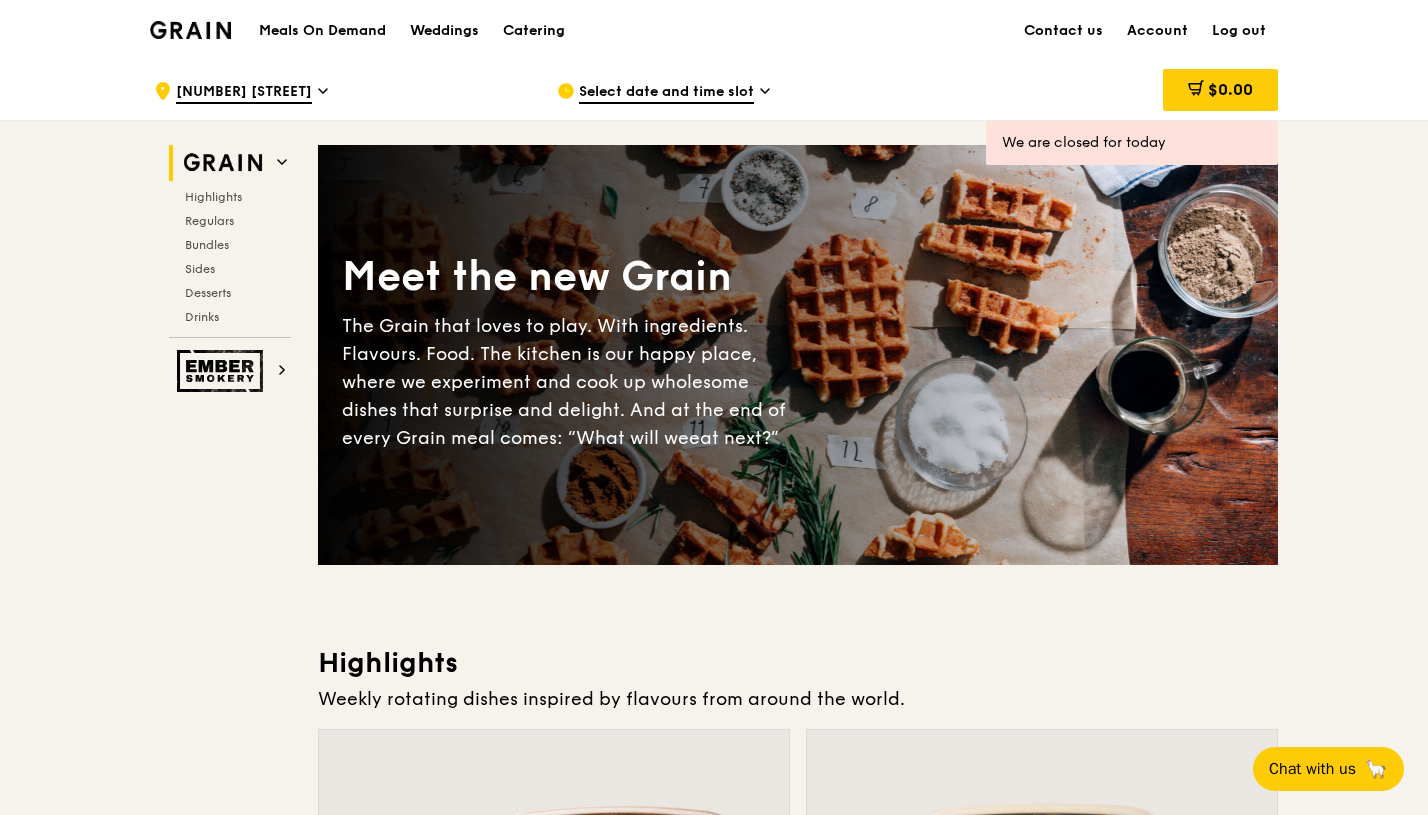 click on "Select date and time slot" at bounding box center [666, 93] 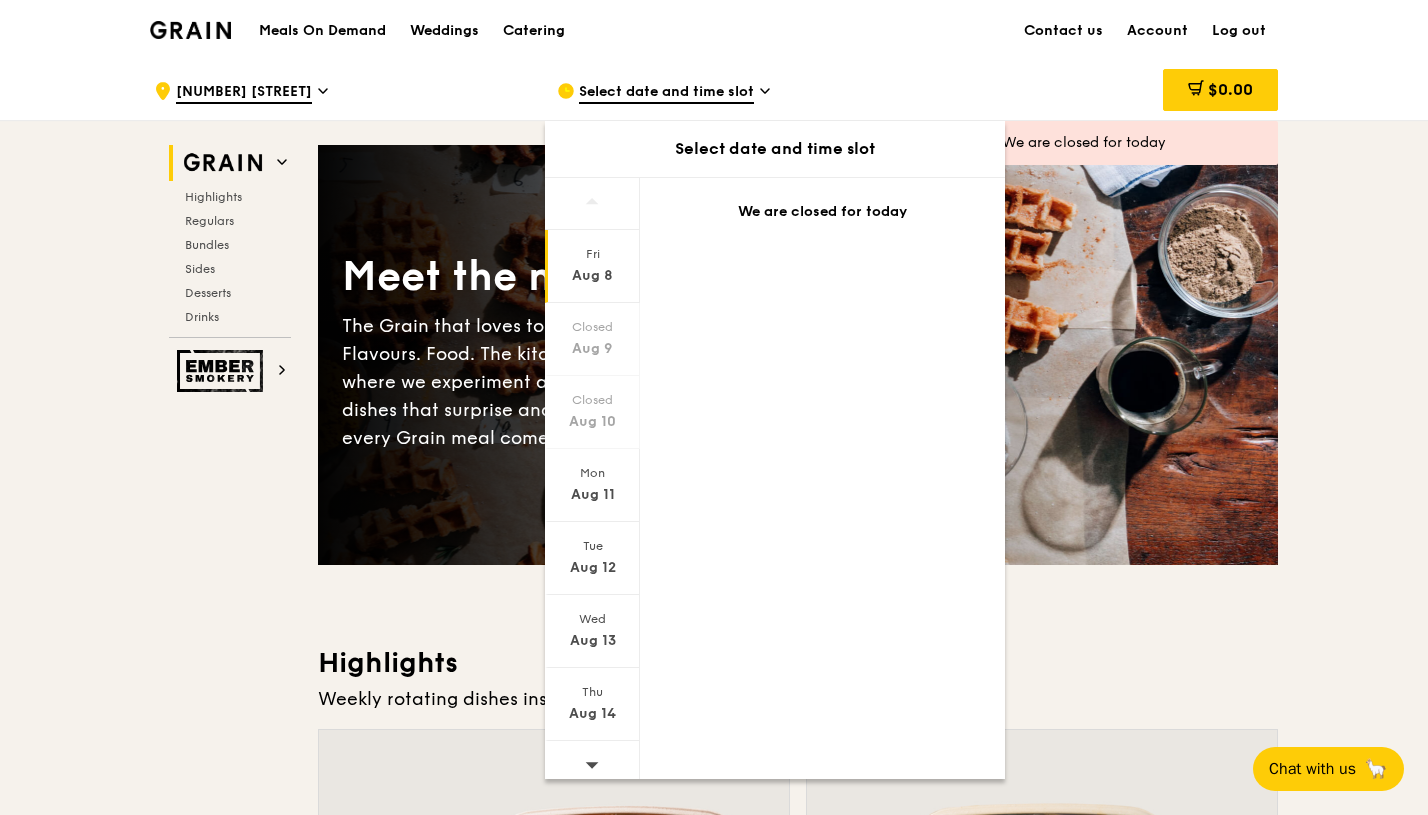 scroll, scrollTop: 13, scrollLeft: 0, axis: vertical 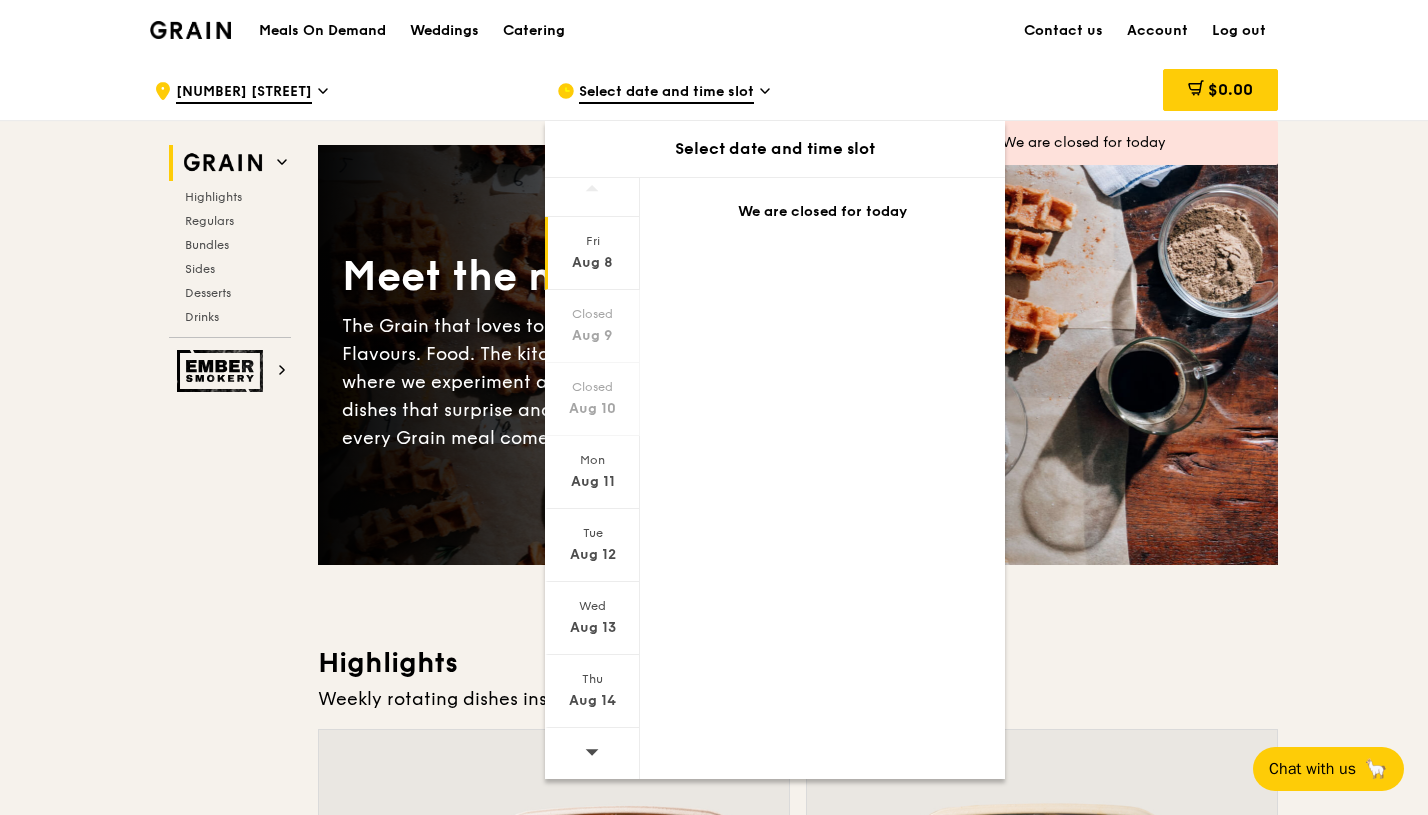 click 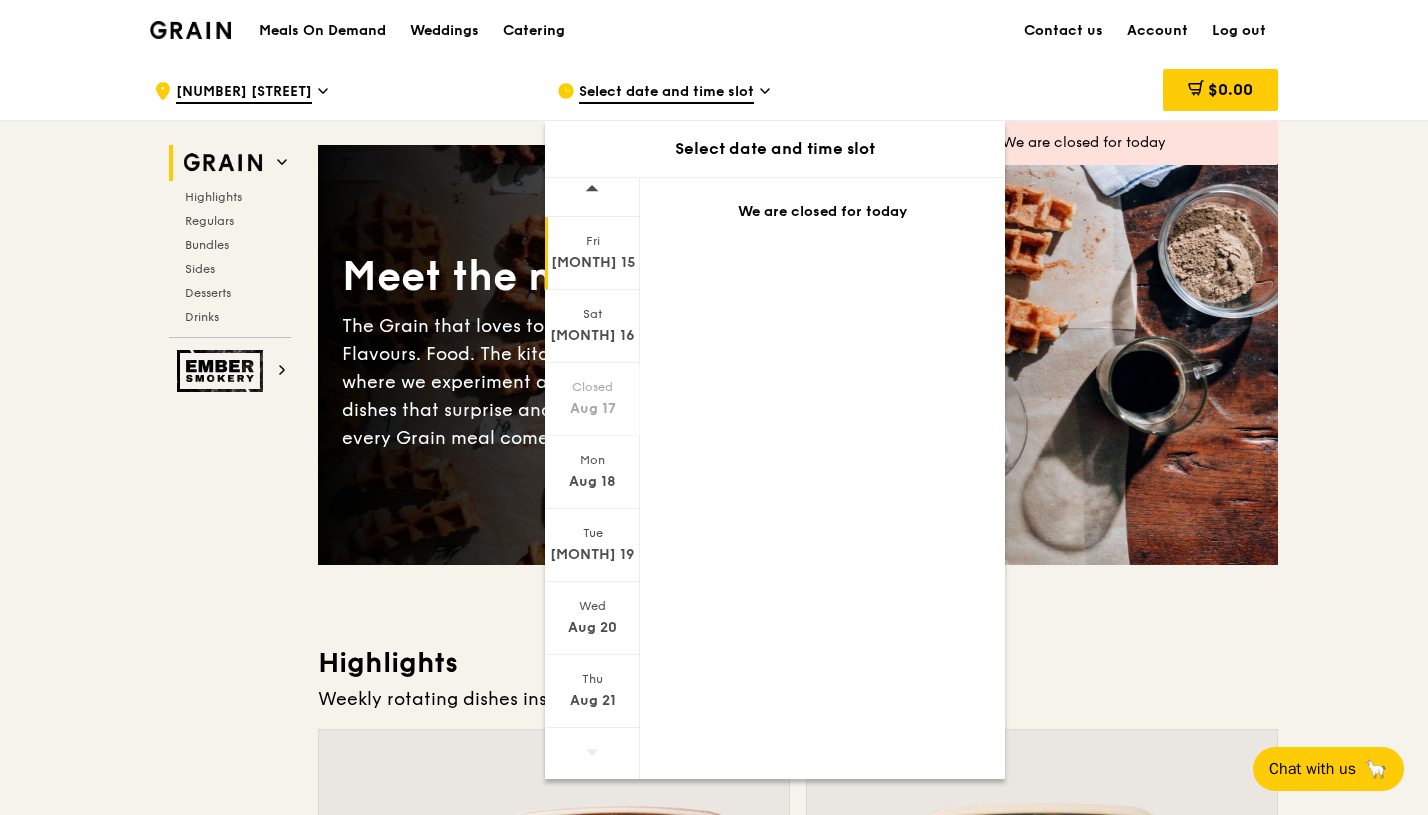 click on "Aug 15" at bounding box center [592, 263] 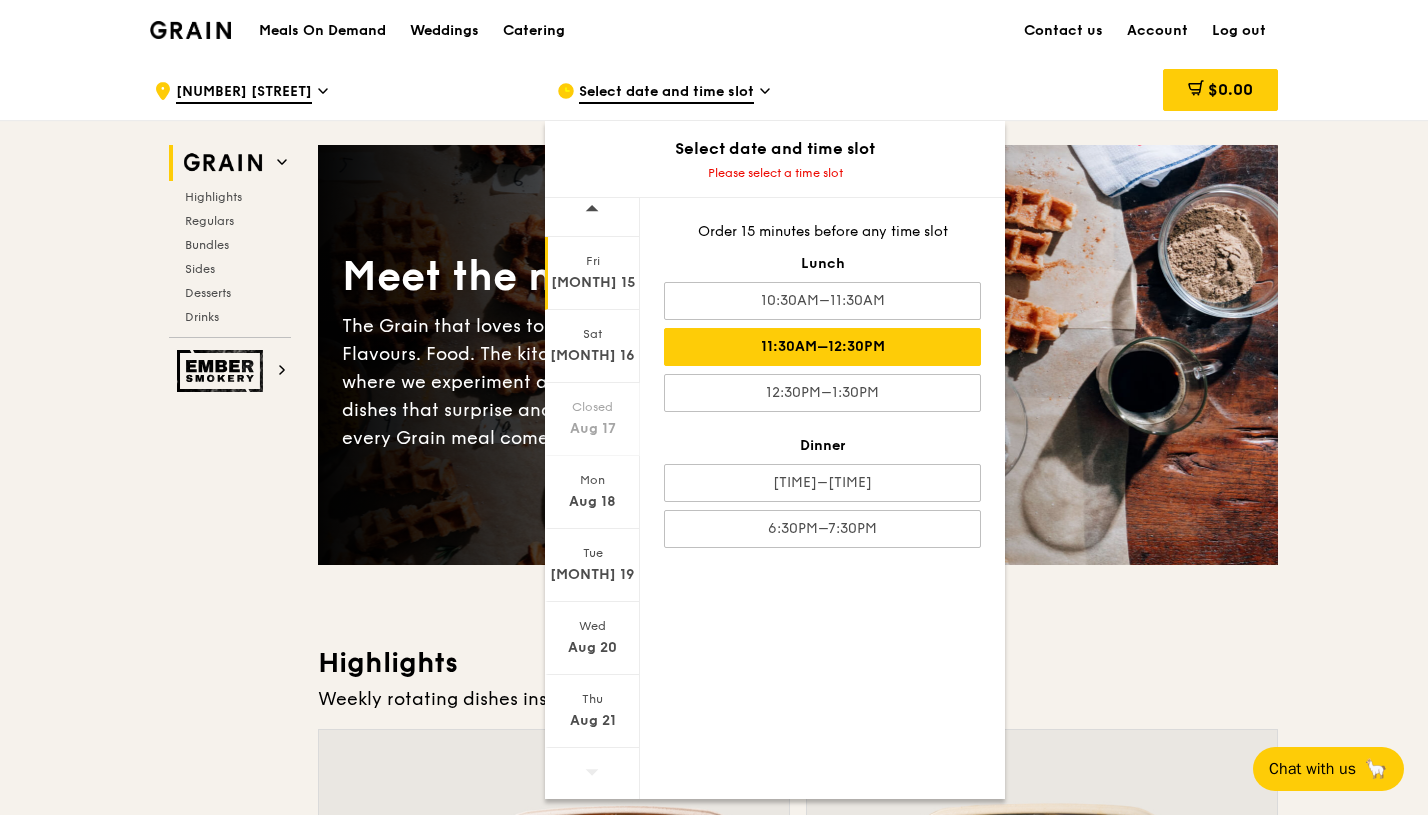 click on "11:30AM–12:30PM" at bounding box center [822, 347] 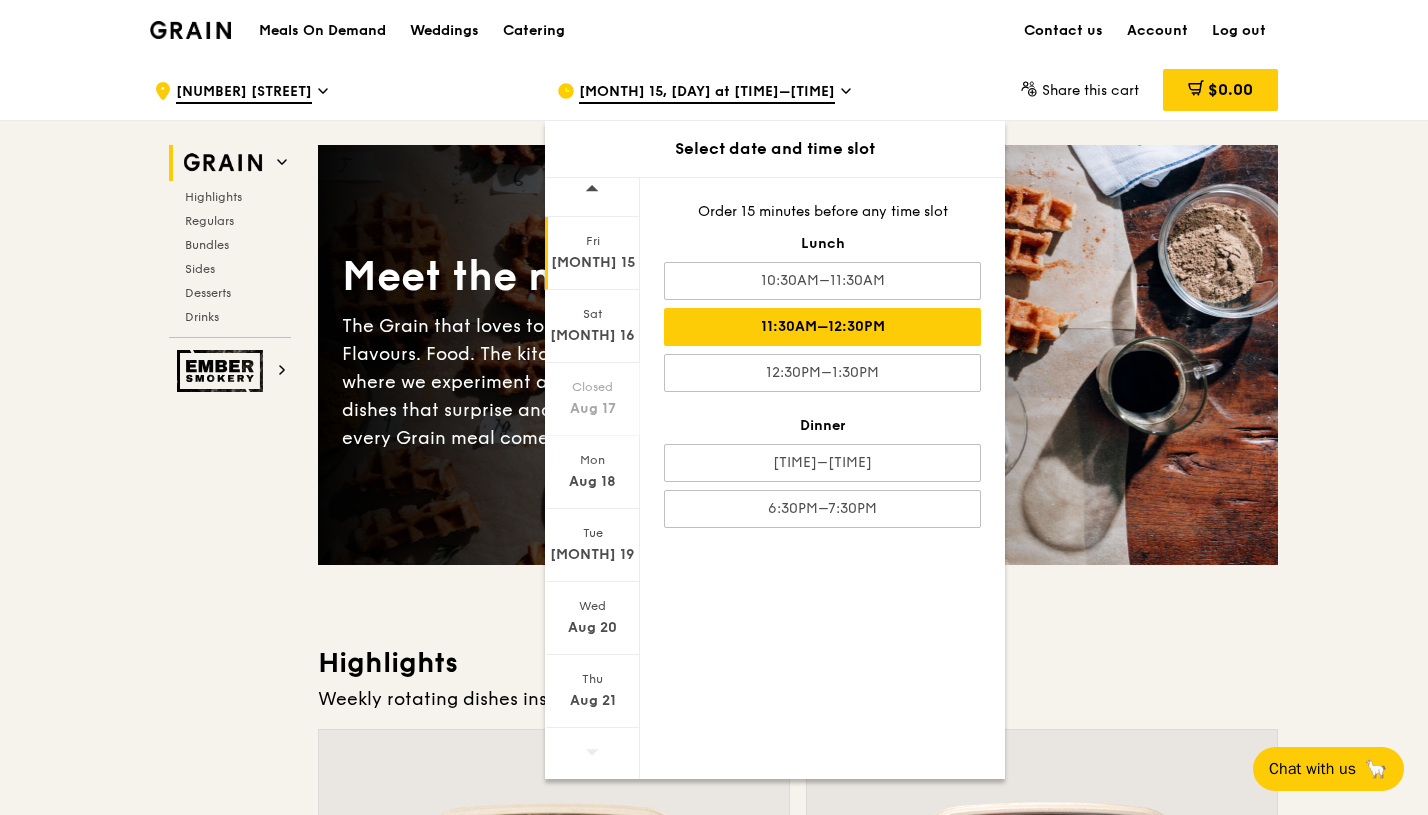 click on ".cls-1 {
fill: none;
stroke: #fff;
stroke-linecap: round;
stroke-linejoin: round;
stroke-width: 1.5px;
}
.cls-2 {
fill: #fecc07;
}
.cls-2, .cls-3 {
stroke-width: 0px;
}
.cls-3 {
fill: #fff;
fill-rule: evenodd;
}
111 Middle Road
Aug 15, Fri at 11:30AM–12:30PM
Select date and time slot
Fri
Aug 15
Sat
Aug 16
Closed
Aug 17
Mon
Aug 18
Tue
Aug 19
Wed
Aug 20
Thu
Aug 21
Order 15 minutes before any time slot Lunch
10:30AM–11:30AM
11:30AM–12:30PM
12:30PM–1:30PM
Dinner
5:30PM–6:30PM
6:30PM–7:30PM
Share this cart
$0.00
Grain
Regulars" at bounding box center [714, 4272] 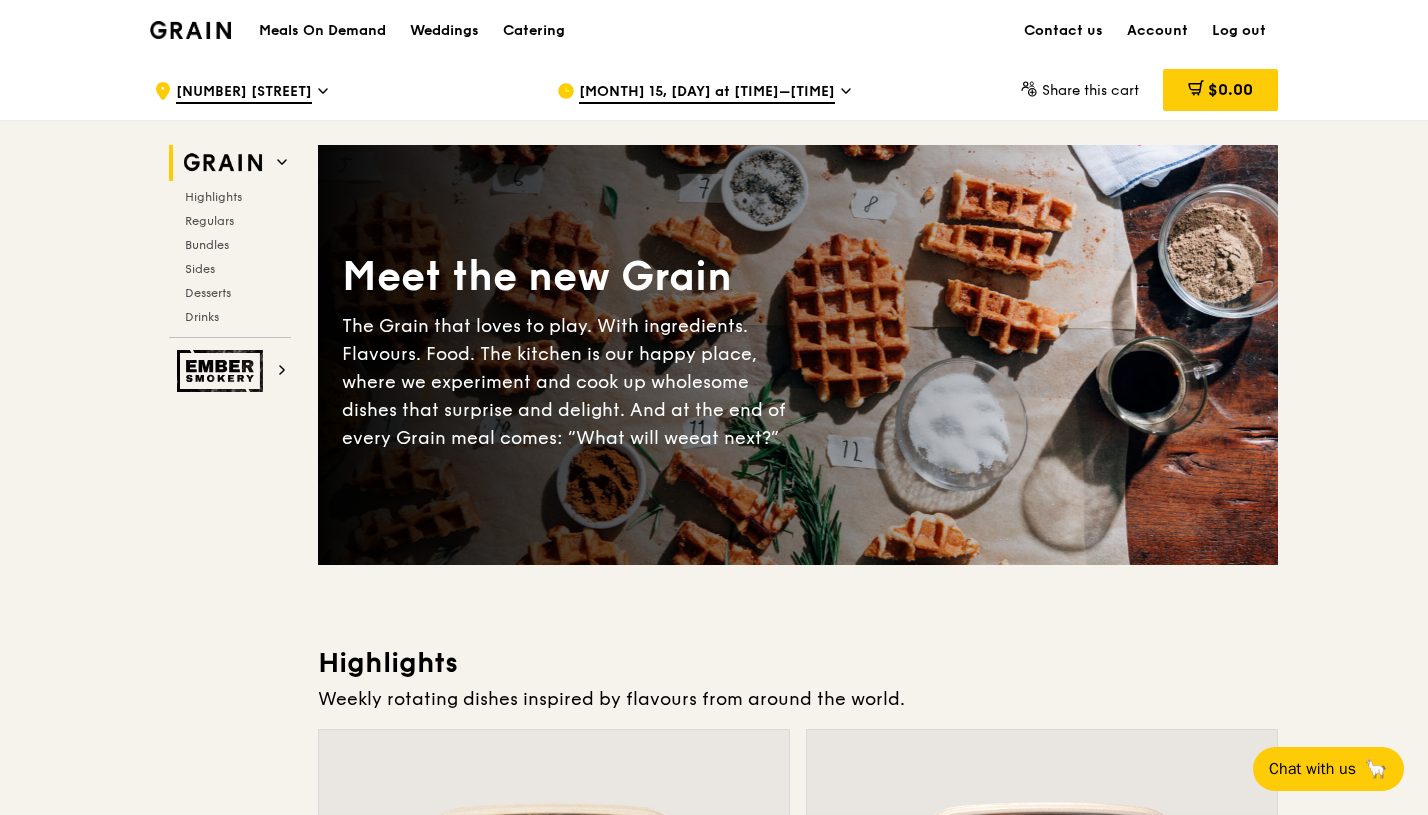 click on ".cls-1 {
fill: none;
stroke: #fff;
stroke-linecap: round;
stroke-linejoin: round;
stroke-width: 1.5px;
}
.cls-2 {
fill: #fecc07;
}
.cls-2, .cls-3 {
stroke-width: 0px;
}
.cls-3 {
fill: #fff;
fill-rule: evenodd;
}
111 Middle Road
Aug 15, Fri at 11:30AM–12:30PM
Share this cart
$0.00
Grain
Highlights
Regulars
Bundles
Sides
Desserts
Drinks
Ember Smokery
Meet the new Grain The Grain that loves to play. With ingredients. Flavours. Food. The kitchen is our happy place, where we experiment and cook up wholesome dishes that surprise and delight. And at the end of every Grain meal comes: “What will we  eat next?”
Highlights
03" at bounding box center [714, 4272] 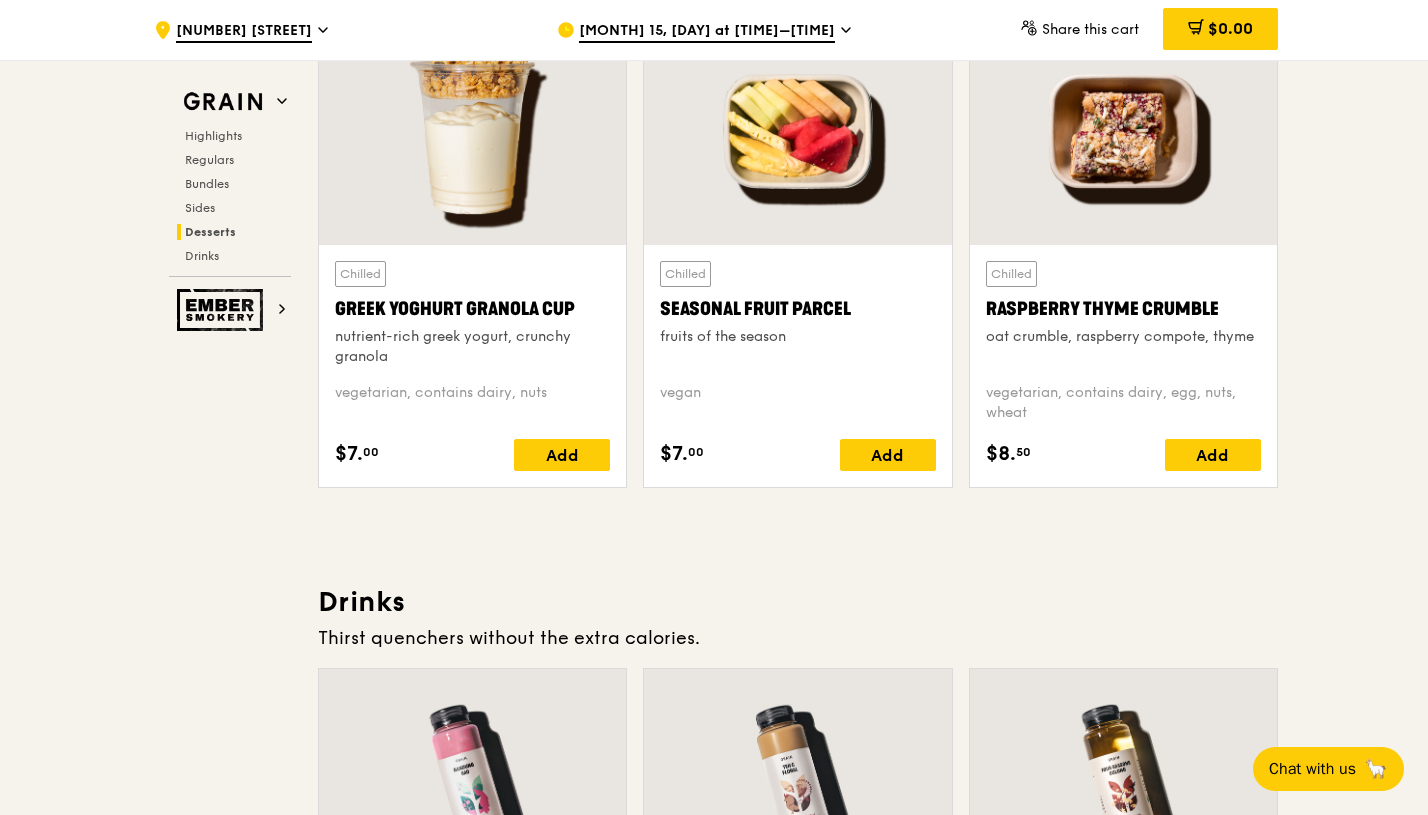 scroll, scrollTop: 6319, scrollLeft: 0, axis: vertical 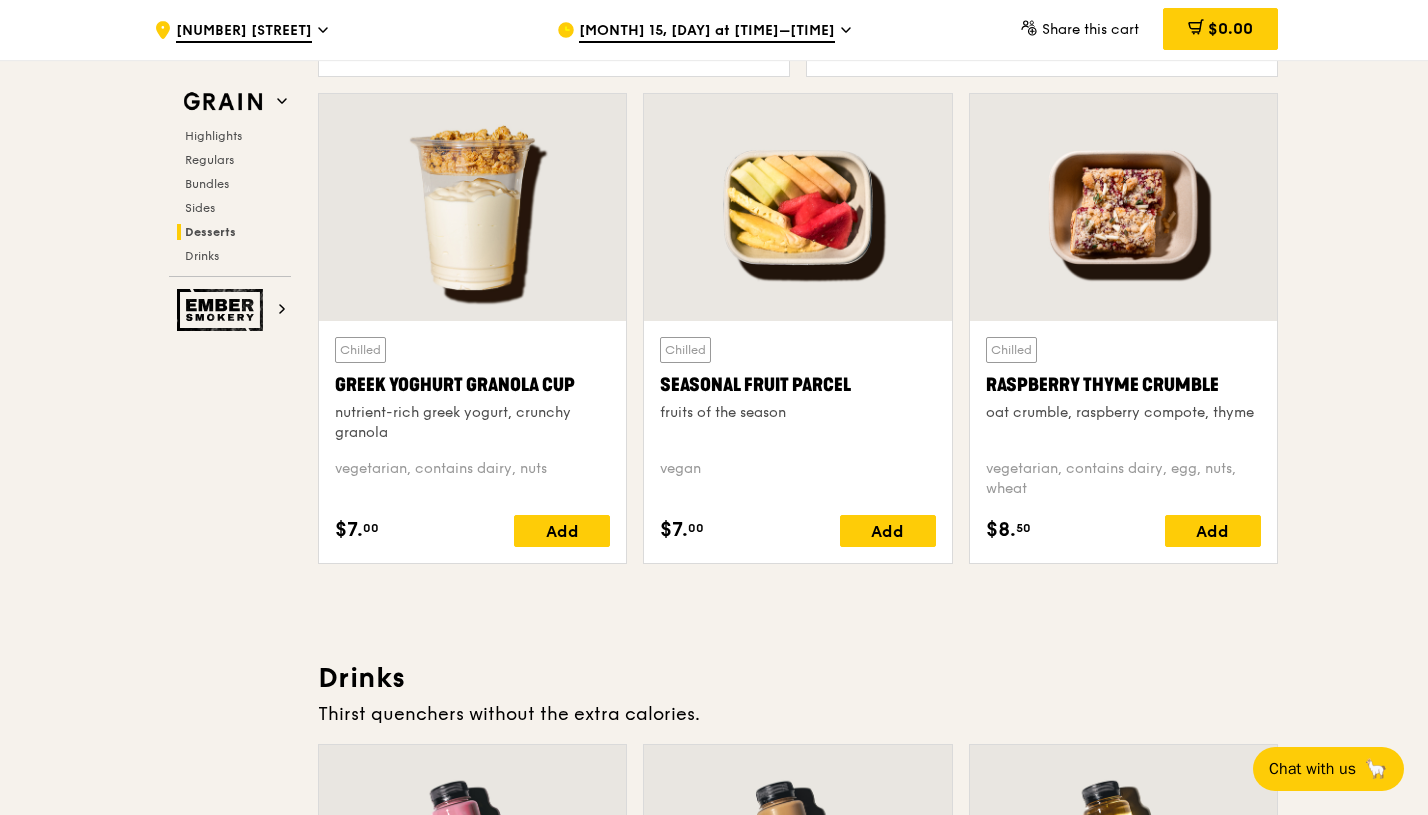 click on "Share this cart" at bounding box center (1090, 29) 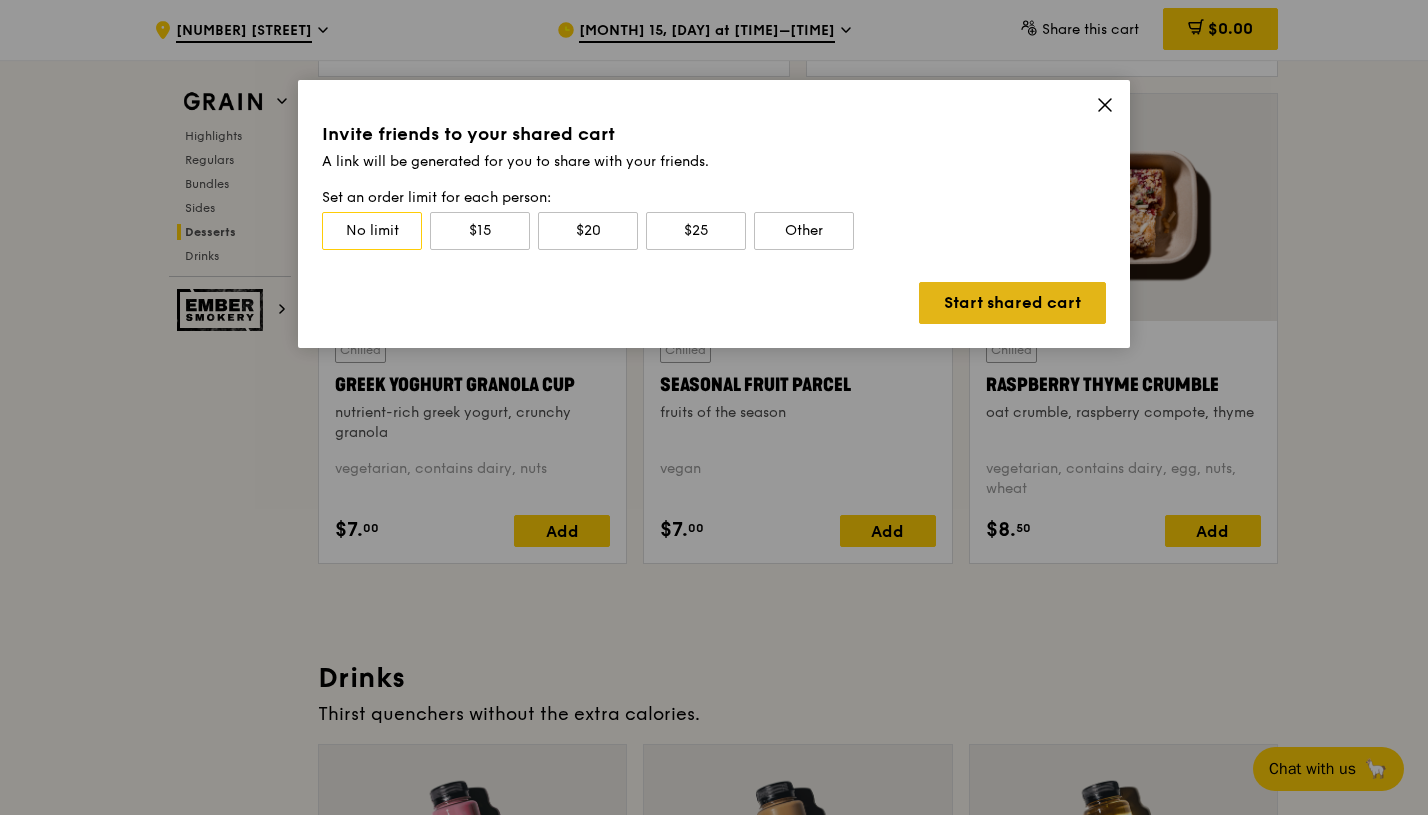click on "Start shared cart" at bounding box center (1012, 303) 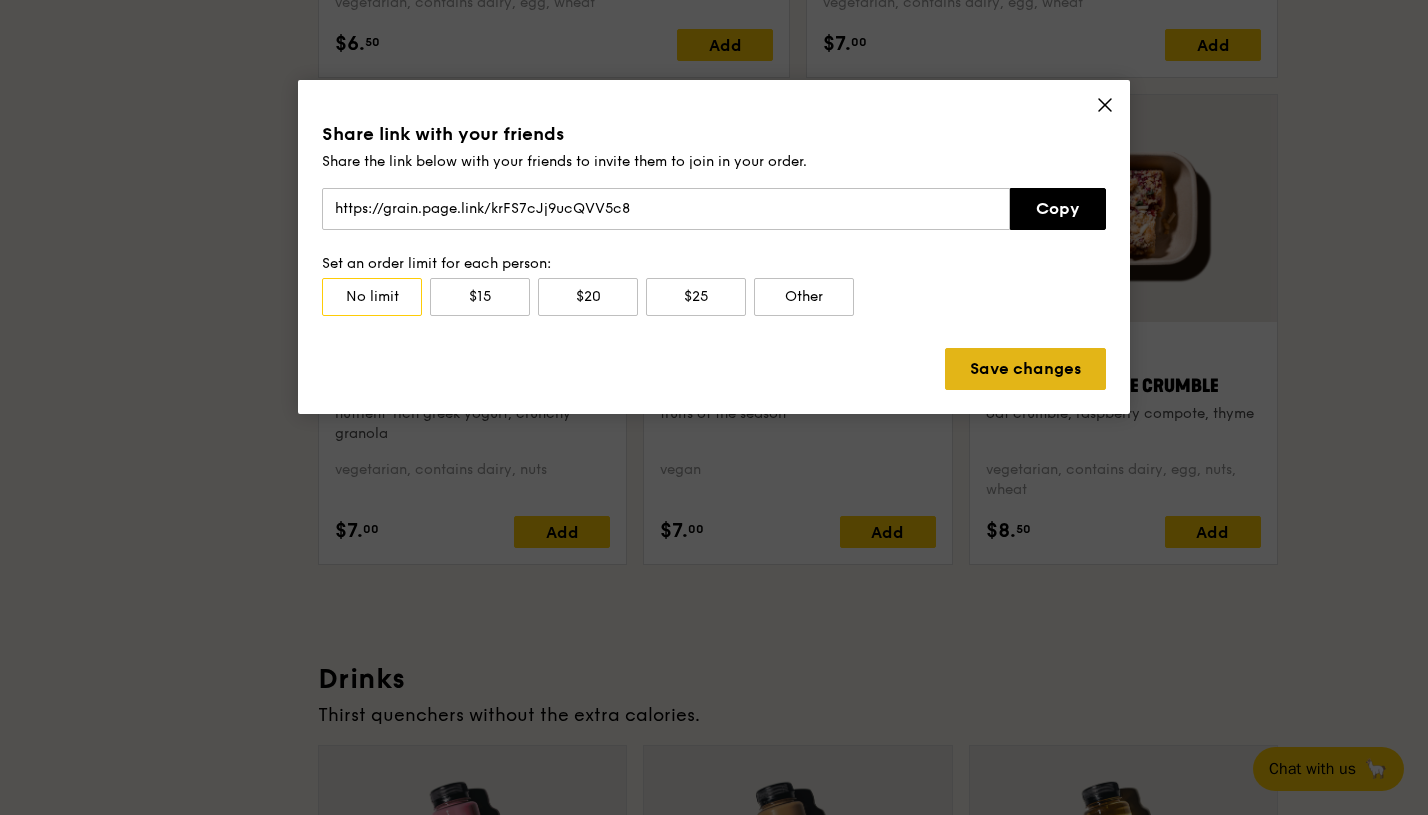 scroll, scrollTop: 0, scrollLeft: 0, axis: both 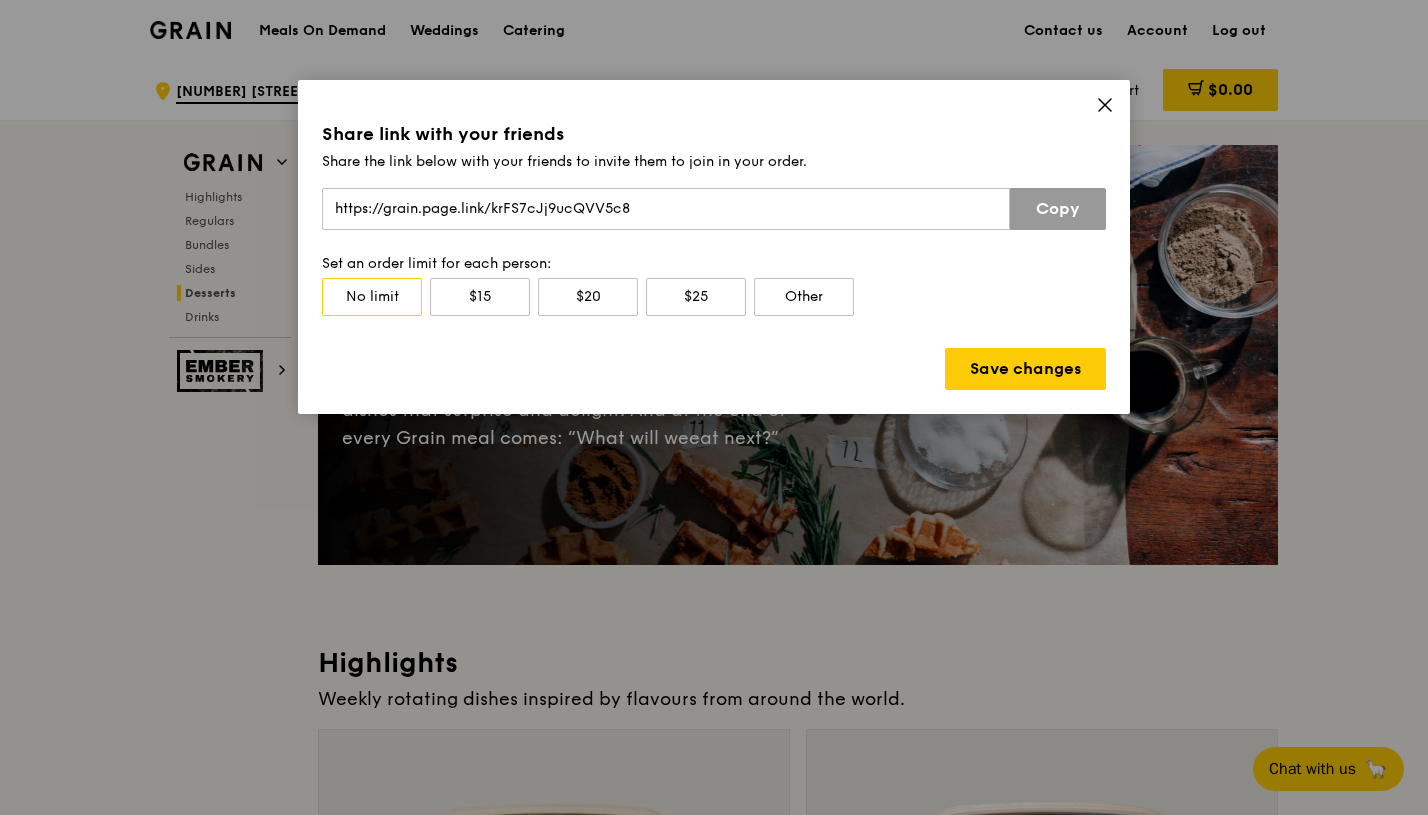 click on "Copy" at bounding box center (1058, 209) 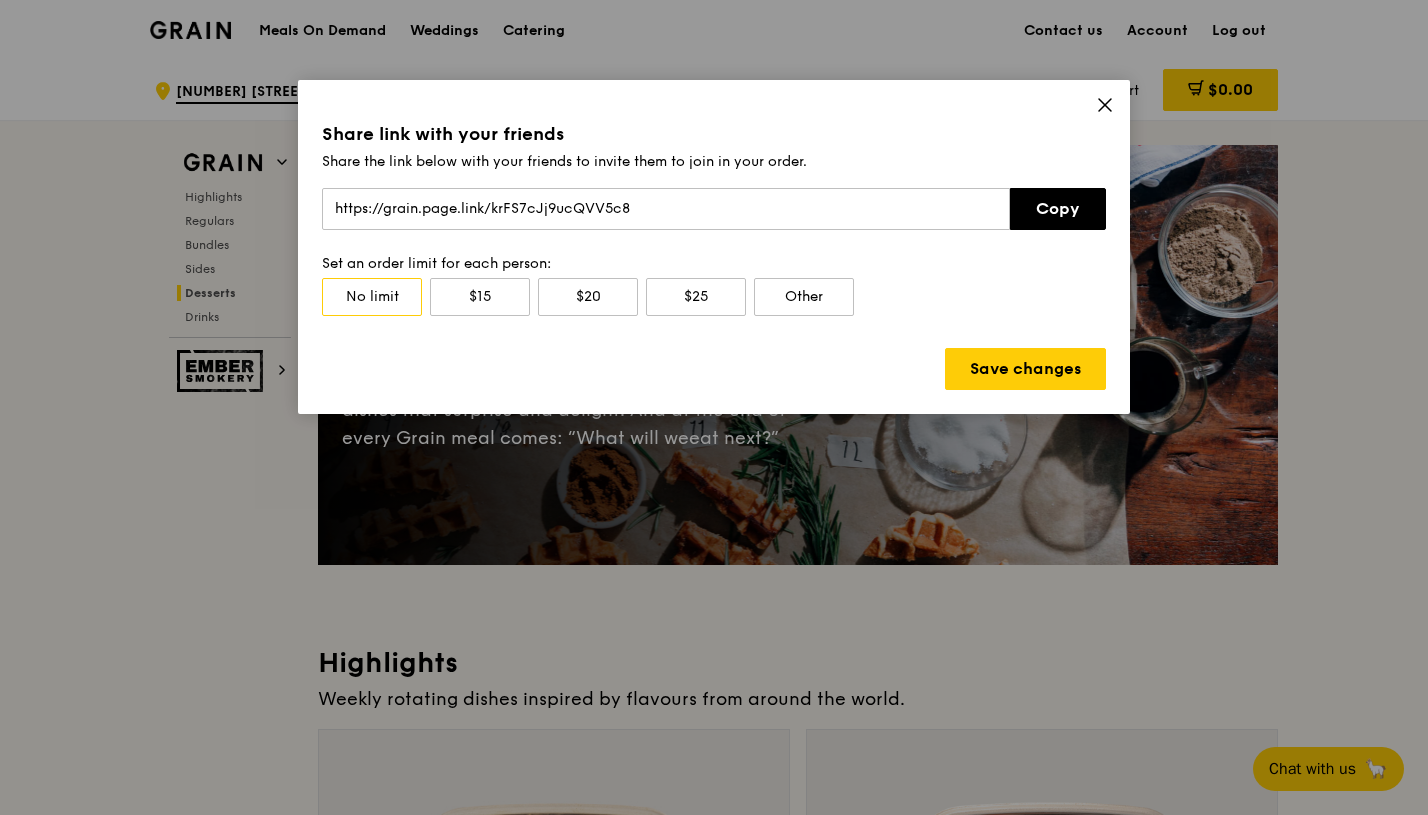 click 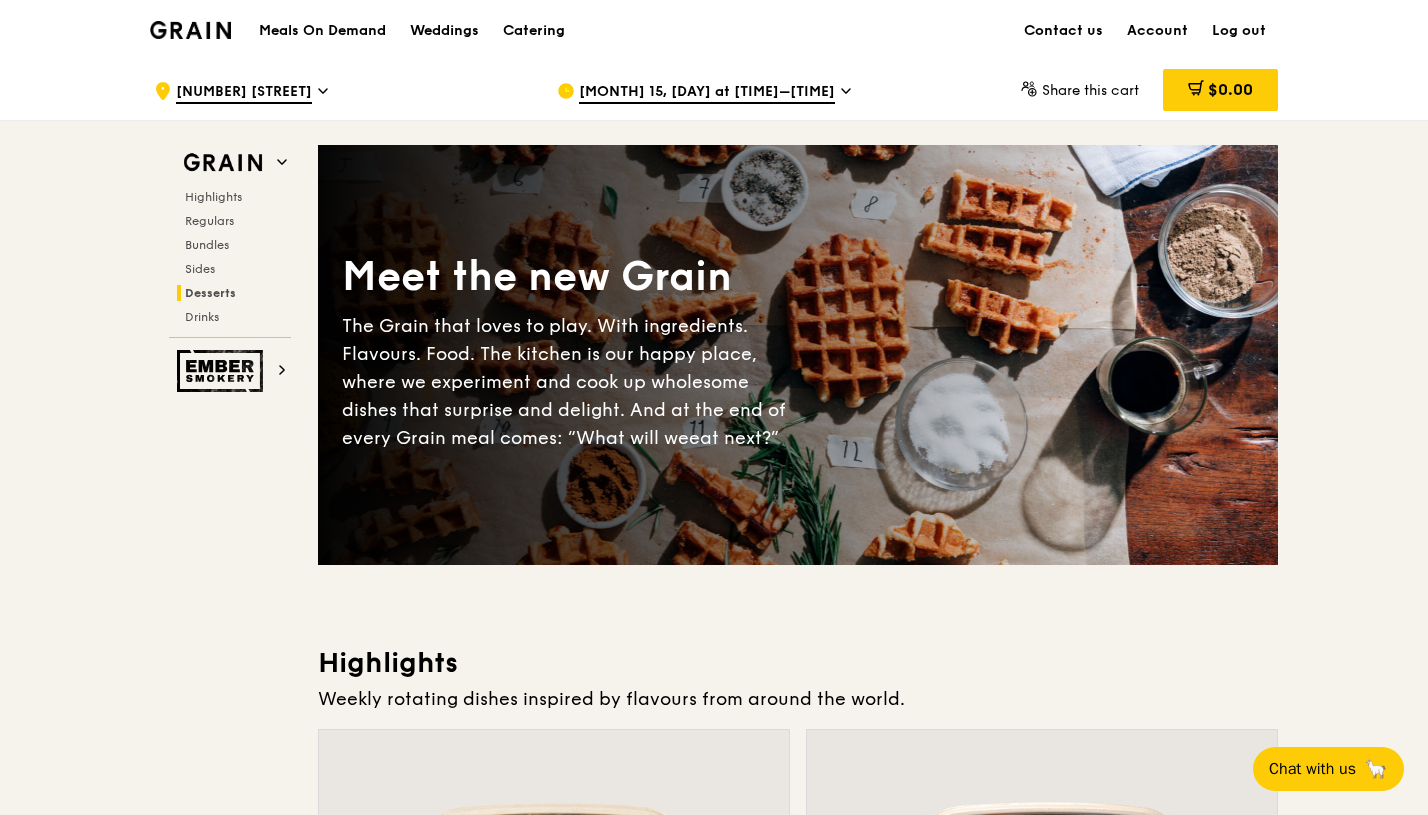 click on "Aug 15, Fri at 11:30AM–12:30PM" at bounding box center [742, 91] 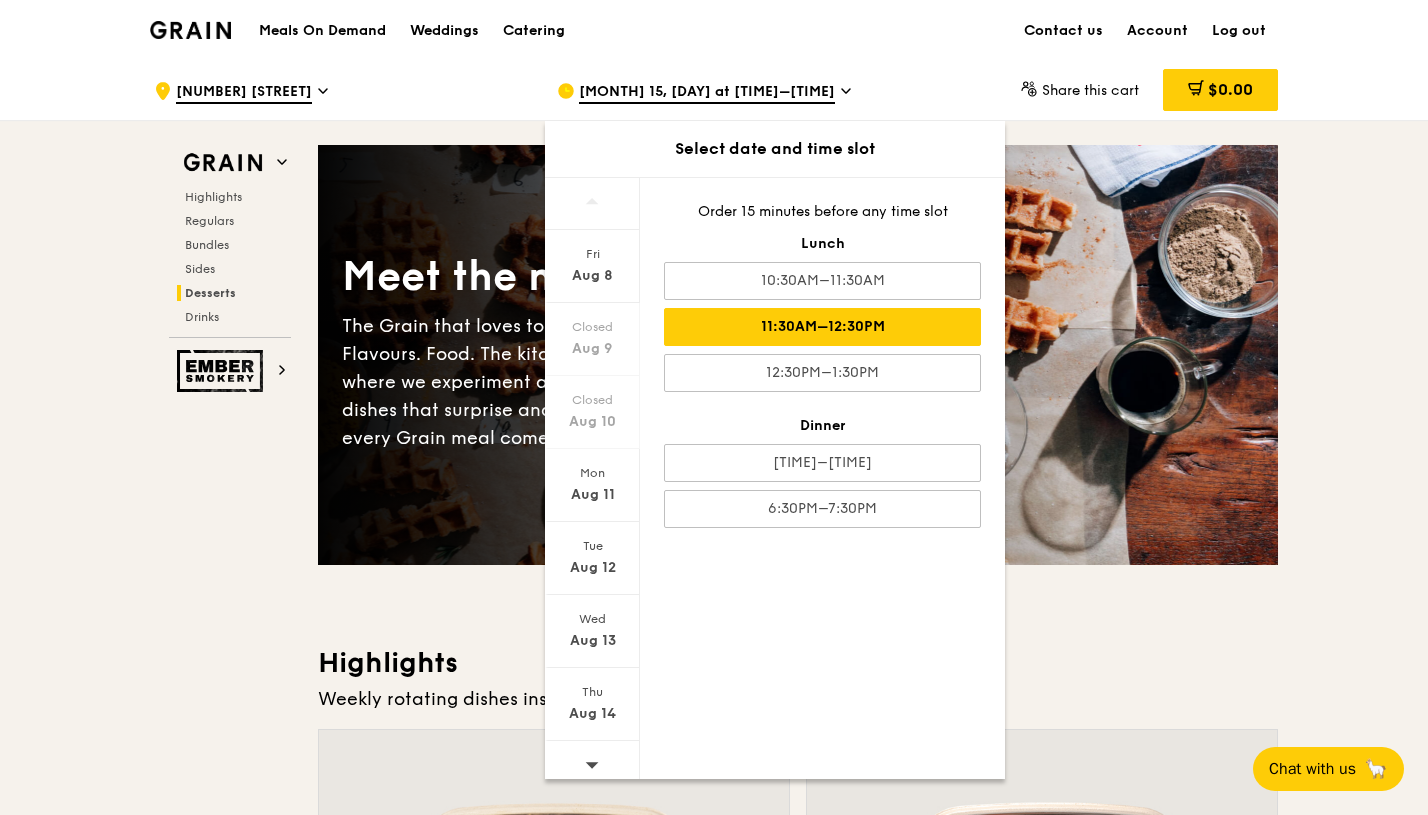 click on ".cls-1 {
fill: none;
stroke: #fff;
stroke-linecap: round;
stroke-linejoin: round;
stroke-width: 1.5px;
}
.cls-2 {
fill: #fecc07;
}
.cls-2, .cls-3 {
stroke-width: 0px;
}
.cls-3 {
fill: #fff;
fill-rule: evenodd;
}
111 Middle Road
Aug 15, Fri at 11:30AM–12:30PM
Select date and time slot
Fri
Aug 8
Closed
Aug 9
Closed
Aug 10
Mon
Aug 11
Tue
Aug 12
Wed
Aug 13
Thu
Aug 14
Order 15 minutes before any time slot Lunch
10:30AM–11:30AM
11:30AM–12:30PM
12:30PM–1:30PM
Dinner
5:30PM–6:30PM
6:30PM–7:30PM
Share this cart
$0.00
Grain
Bundles" at bounding box center [714, 4272] 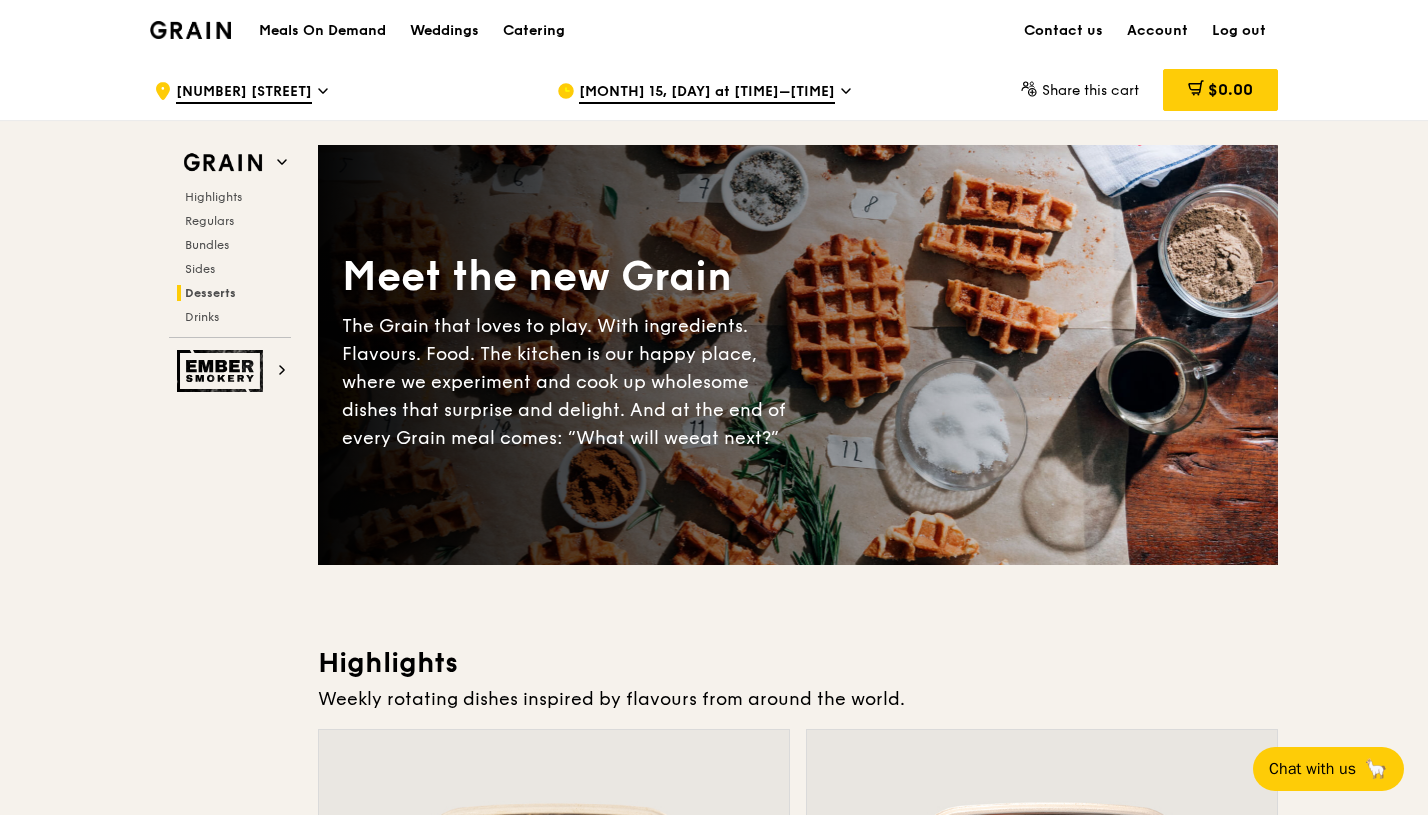 click on "Share this cart" at bounding box center (1090, 90) 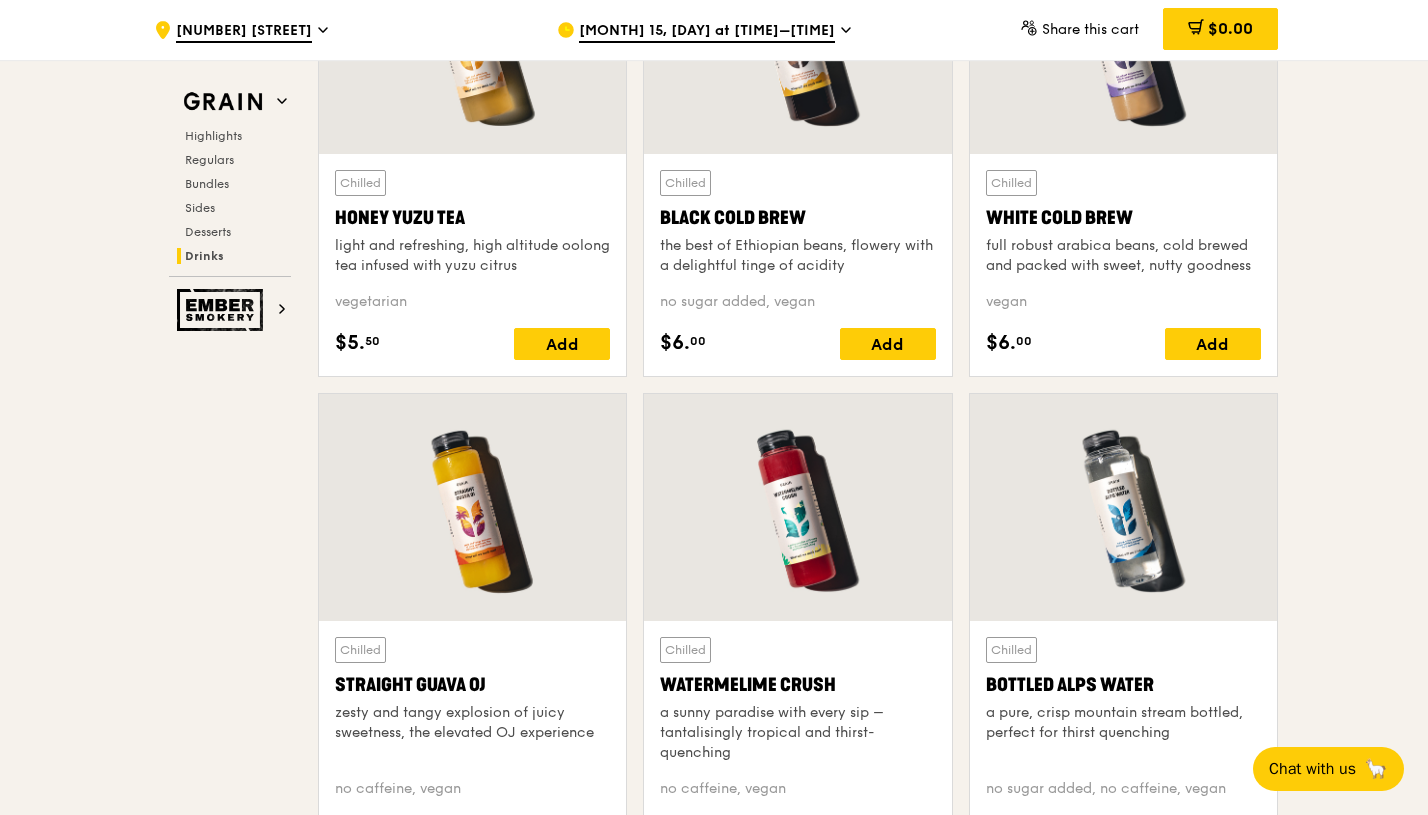 scroll, scrollTop: 7640, scrollLeft: 0, axis: vertical 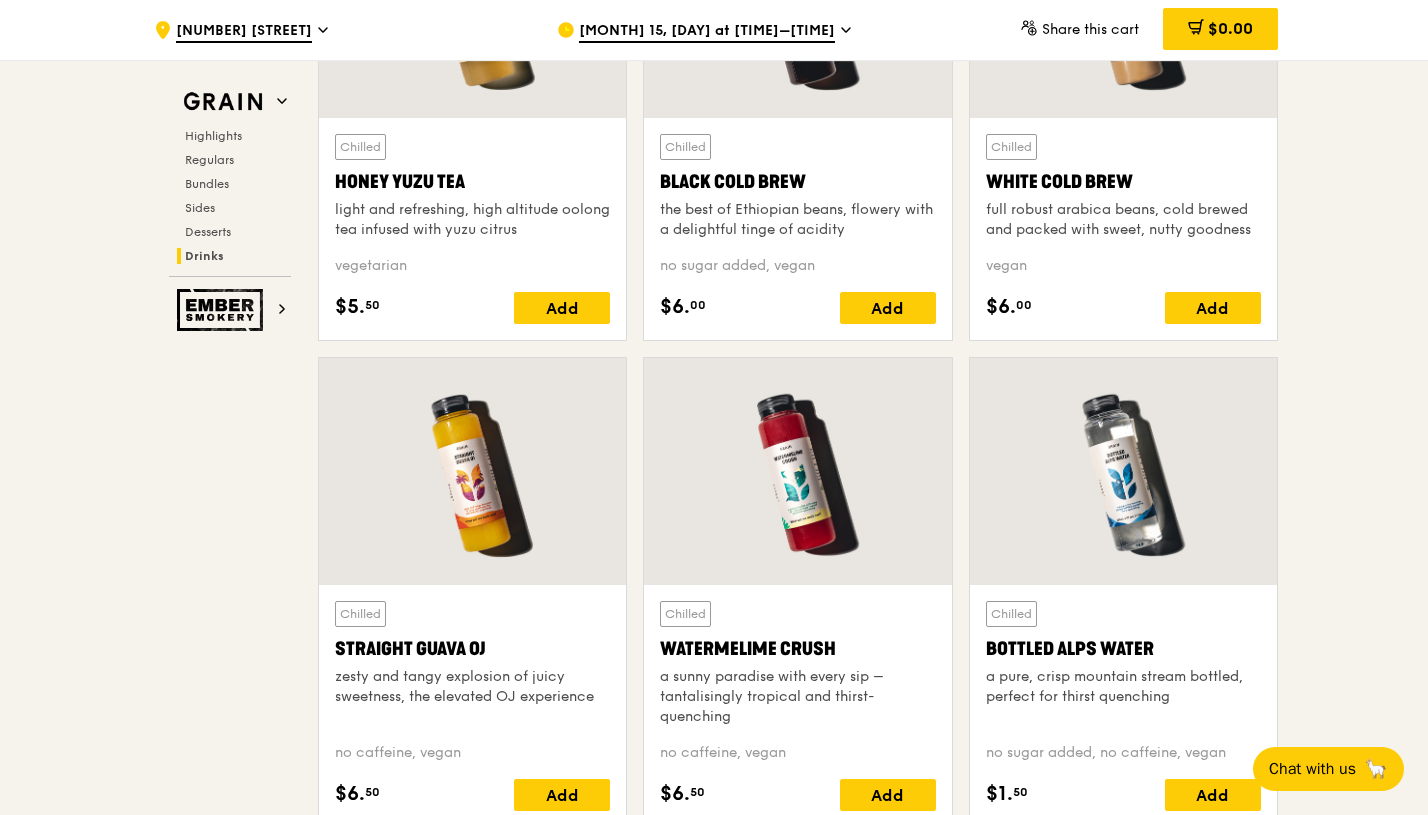 click 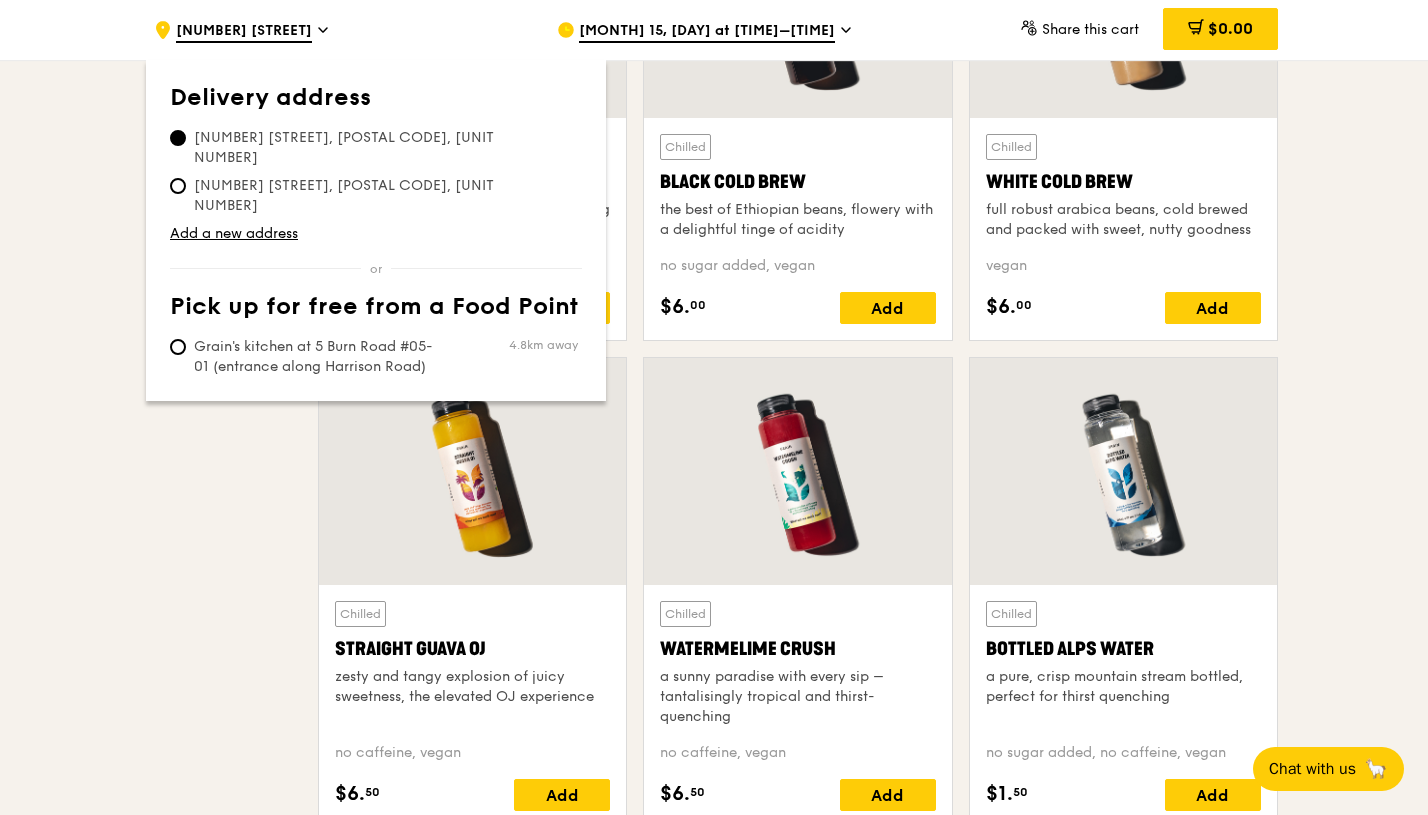 click on ".cls-1 {
fill: none;
stroke: #fff;
stroke-linecap: round;
stroke-linejoin: round;
stroke-width: 1.5px;
}
.cls-2 {
fill: #fecc07;
}
.cls-2, .cls-3 {
stroke-width: 0px;
}
.cls-3 {
fill: #fff;
fill-rule: evenodd;
}
111 Middle Road
Delivery address
Pick up for free from a Food Point
Delivery address
111 Middle Road, 188969, #03-01
12 Marina View, 018961, #17-02
Add a new address
Pick up for free from a Food Point
Grain's kitchen at 5 Burn Road #05-01 (entrance along Harrison Road)
4.8km away
Aug 15, Fri at 11:30AM–12:30PM
Share this cart
$0.00
Grain
Highlights
Regulars
Bundles" at bounding box center [714, -3368] 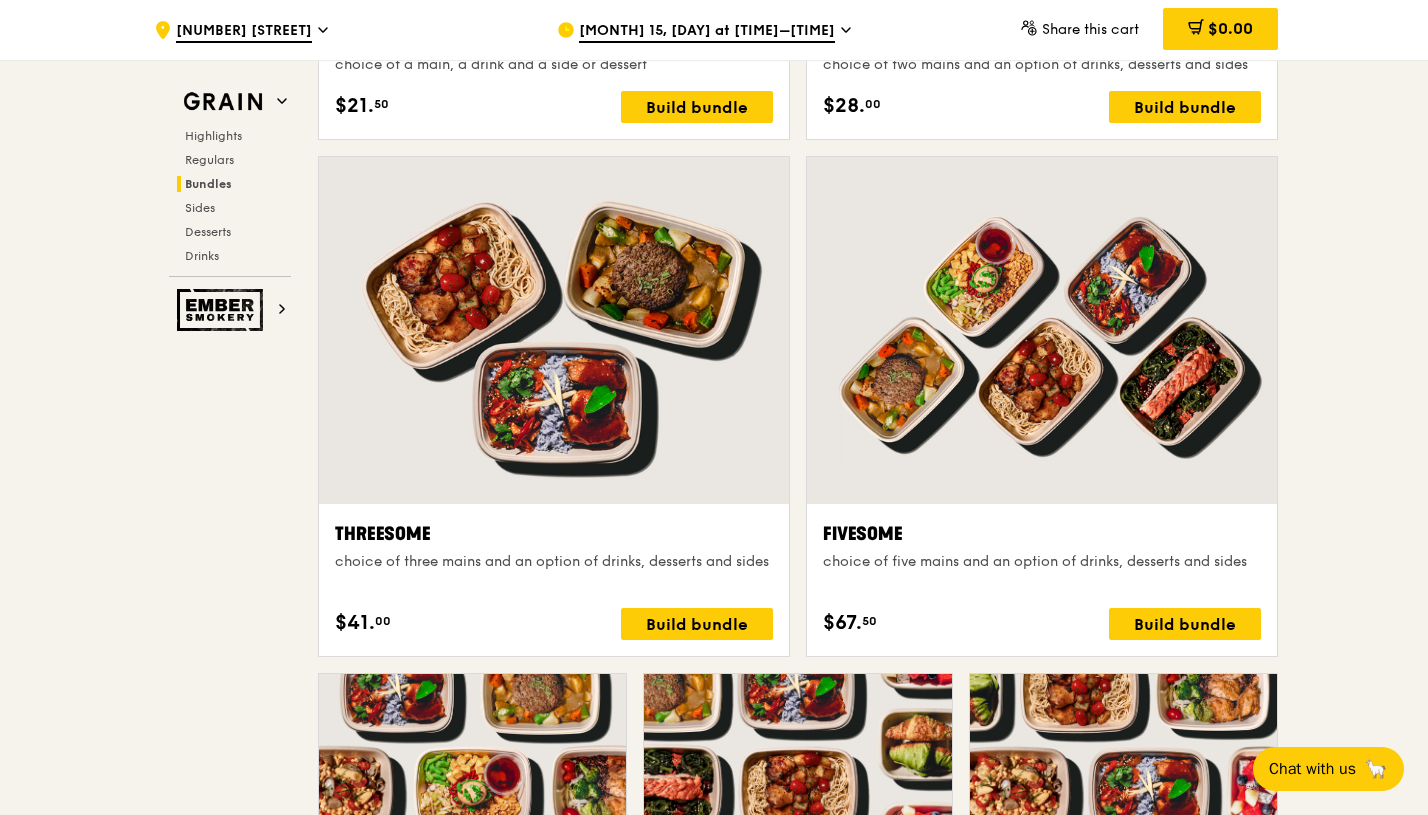 scroll, scrollTop: 3320, scrollLeft: 0, axis: vertical 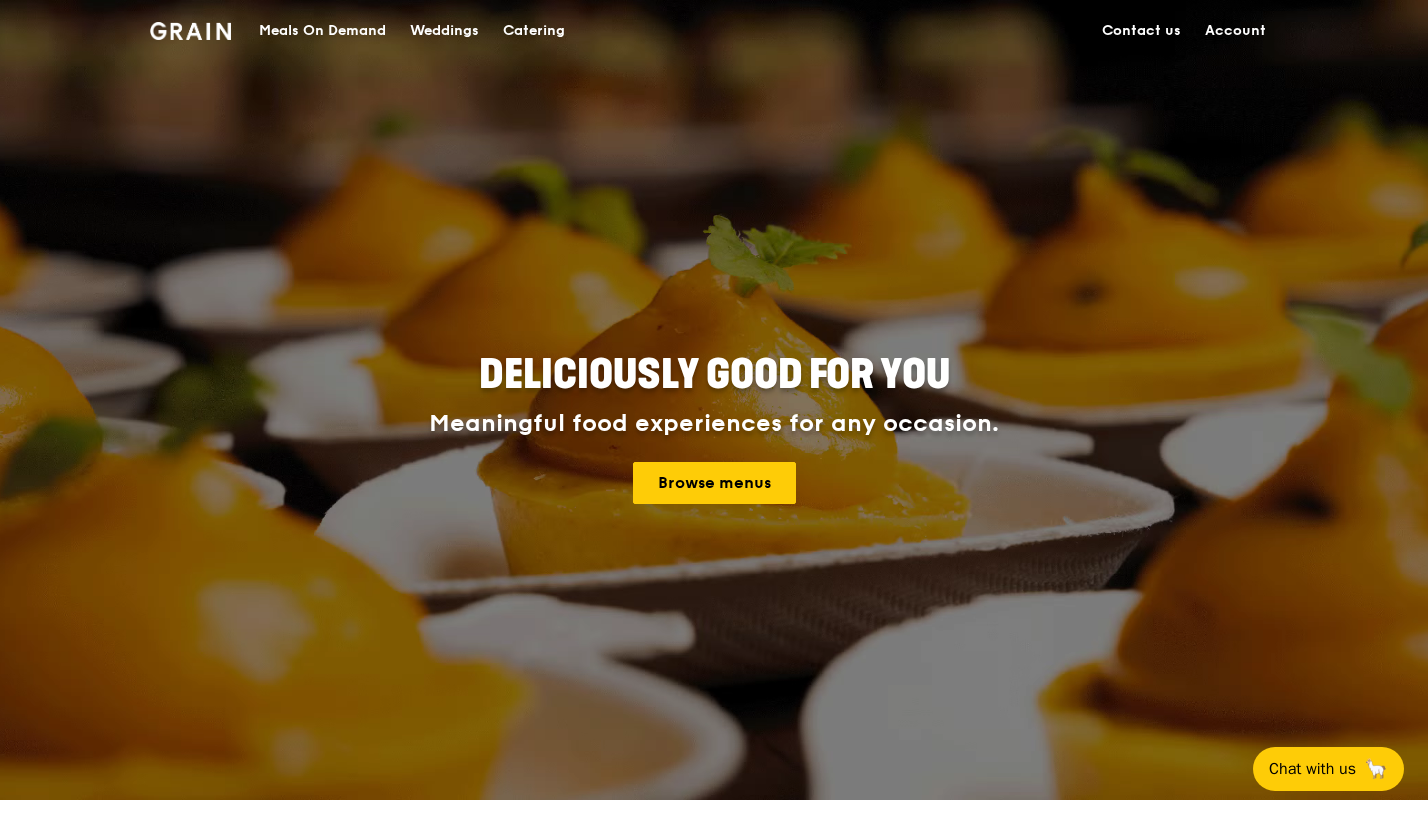 click on "Catering" at bounding box center (534, 31) 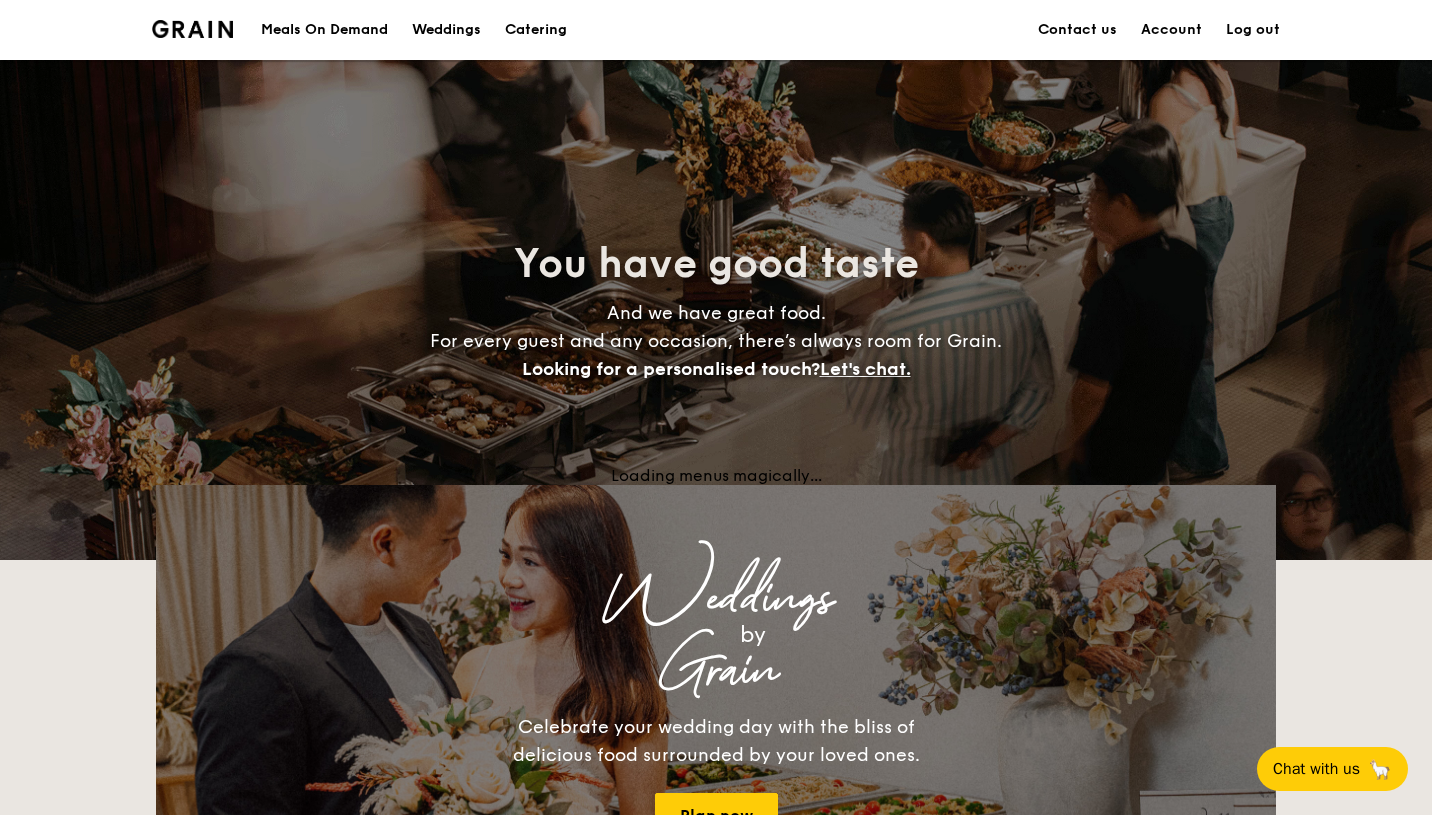 scroll, scrollTop: 0, scrollLeft: 0, axis: both 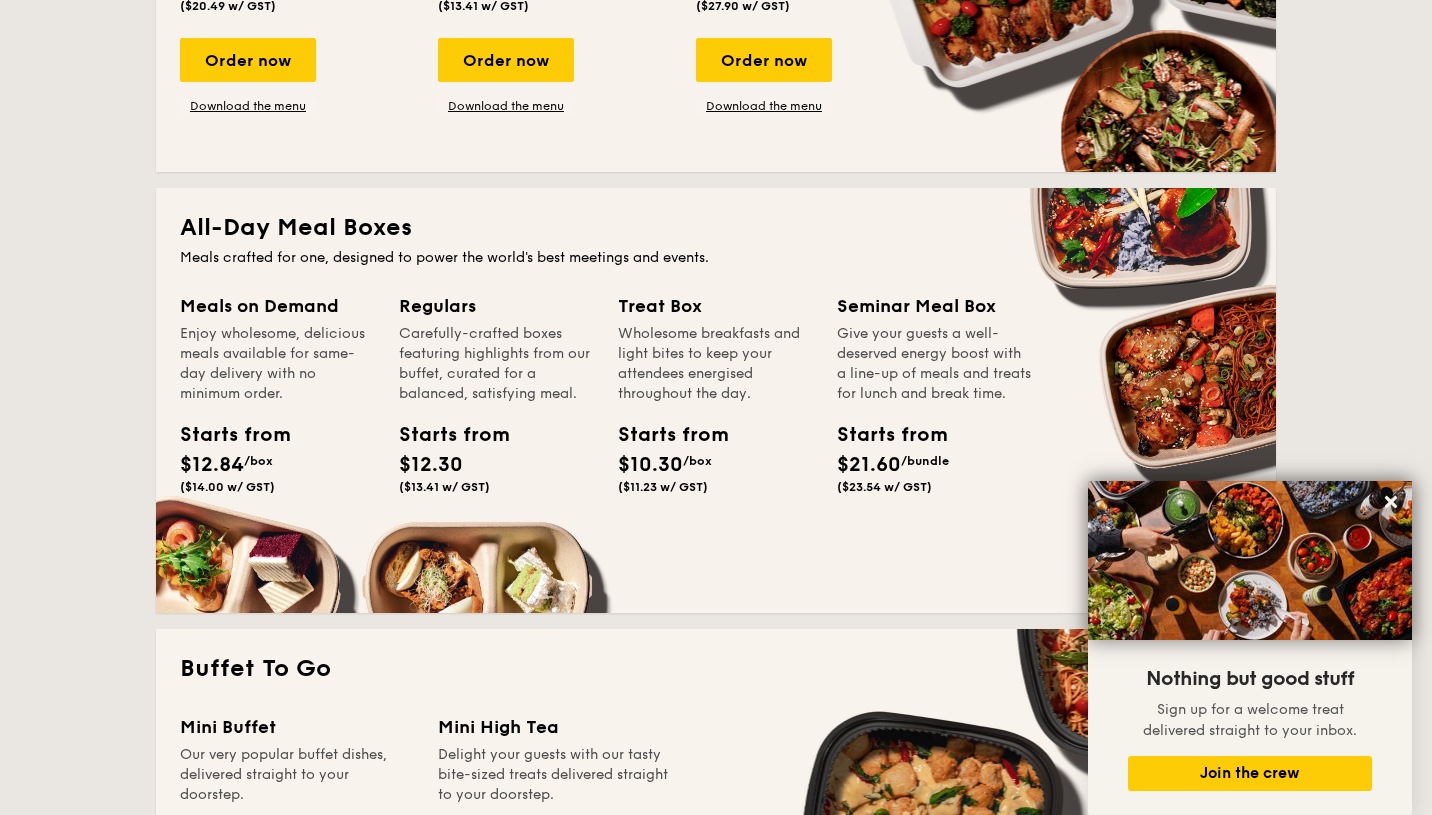 click on "Seminar Meal Box" at bounding box center (934, 306) 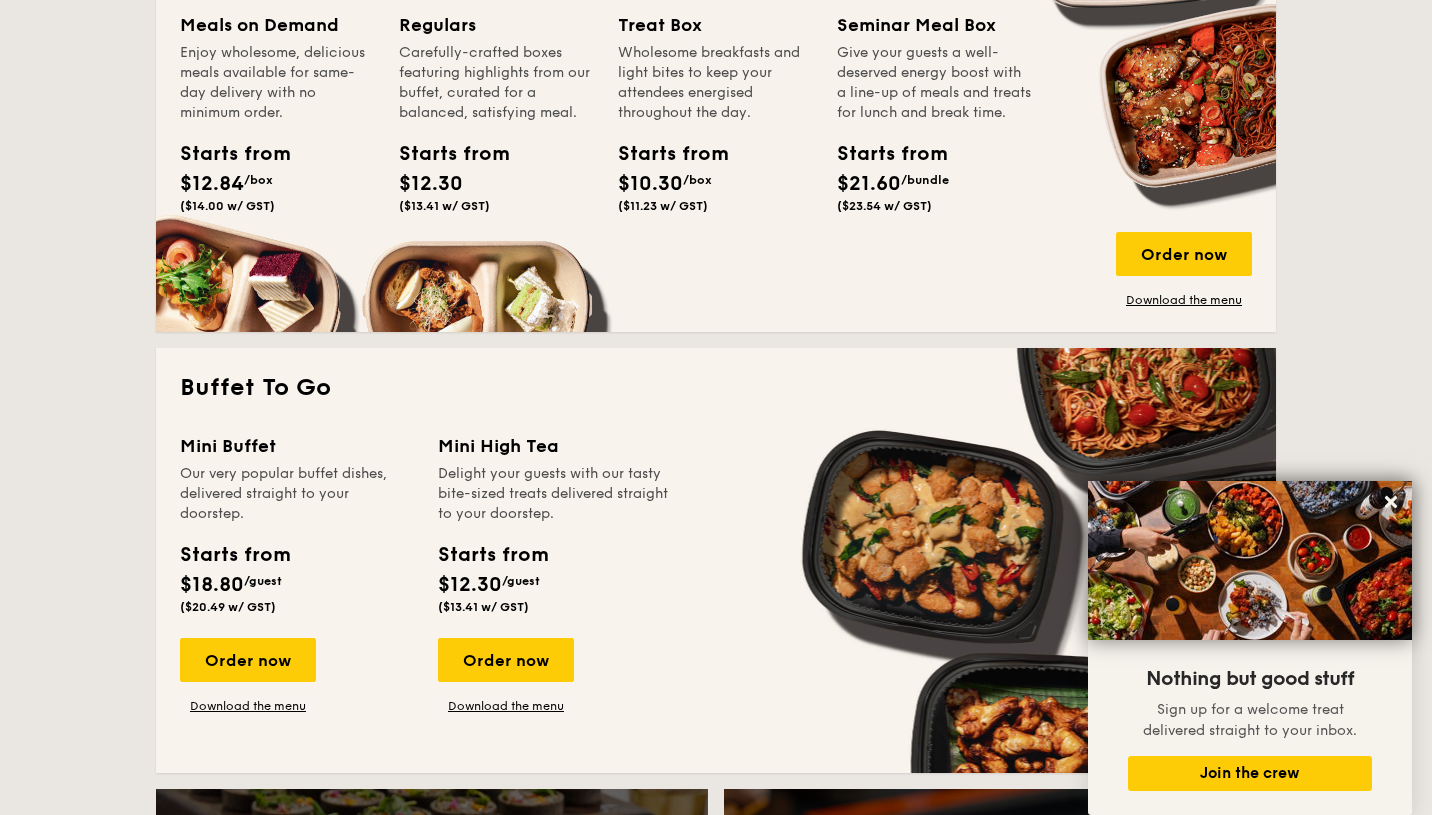 scroll, scrollTop: 1440, scrollLeft: 0, axis: vertical 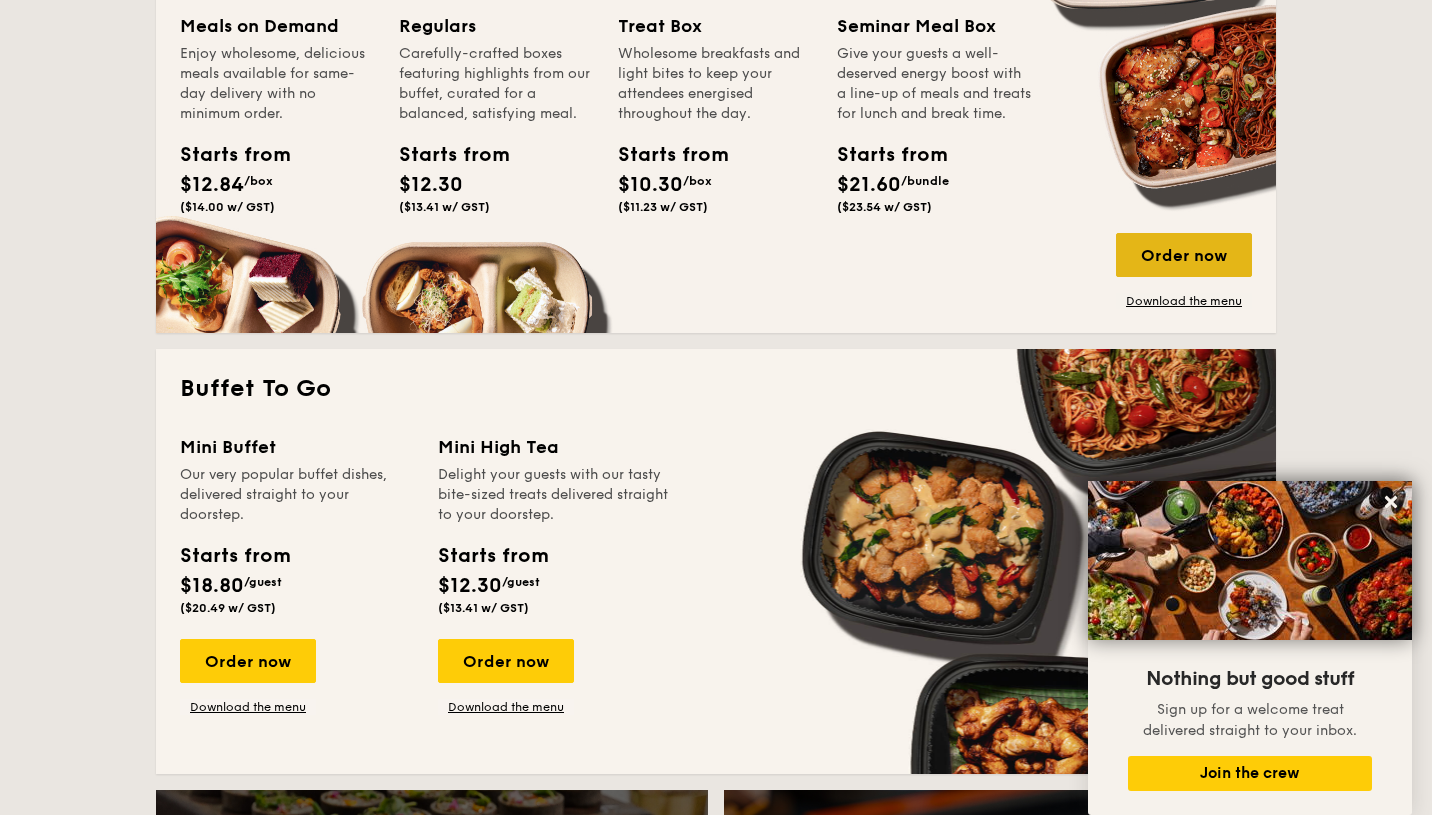 click on "Order now" at bounding box center [1184, 255] 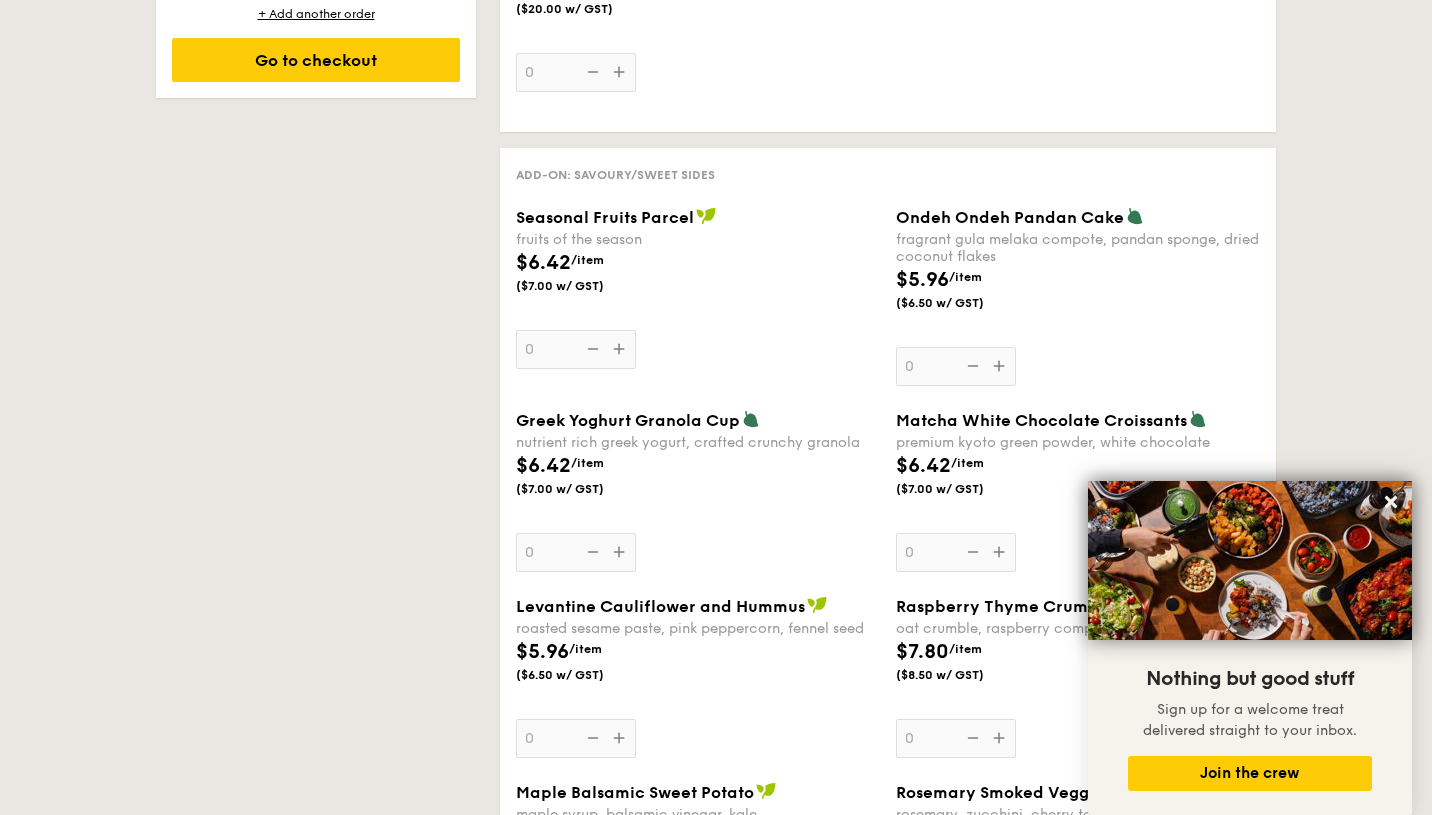 scroll, scrollTop: 1520, scrollLeft: 0, axis: vertical 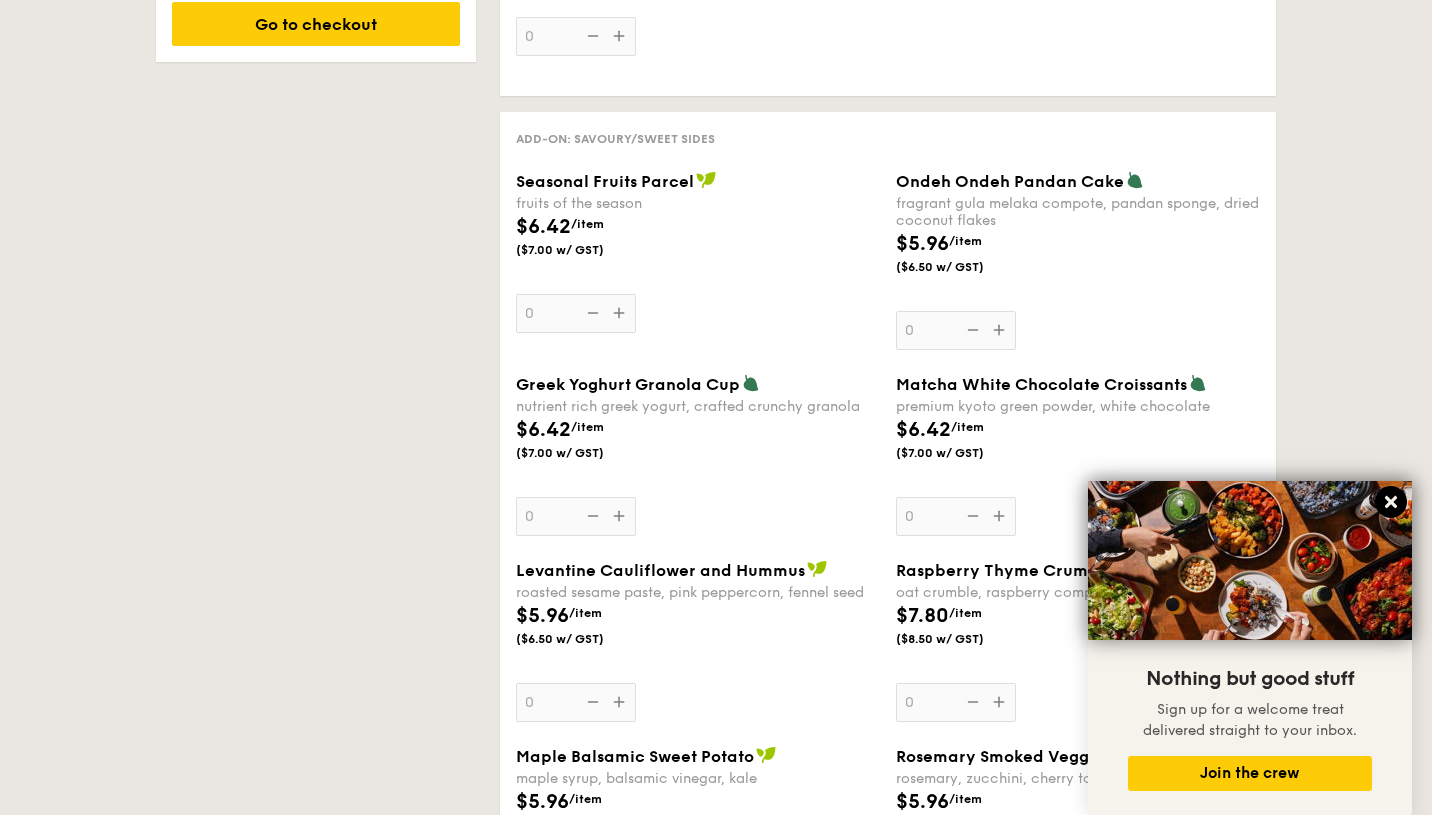 click 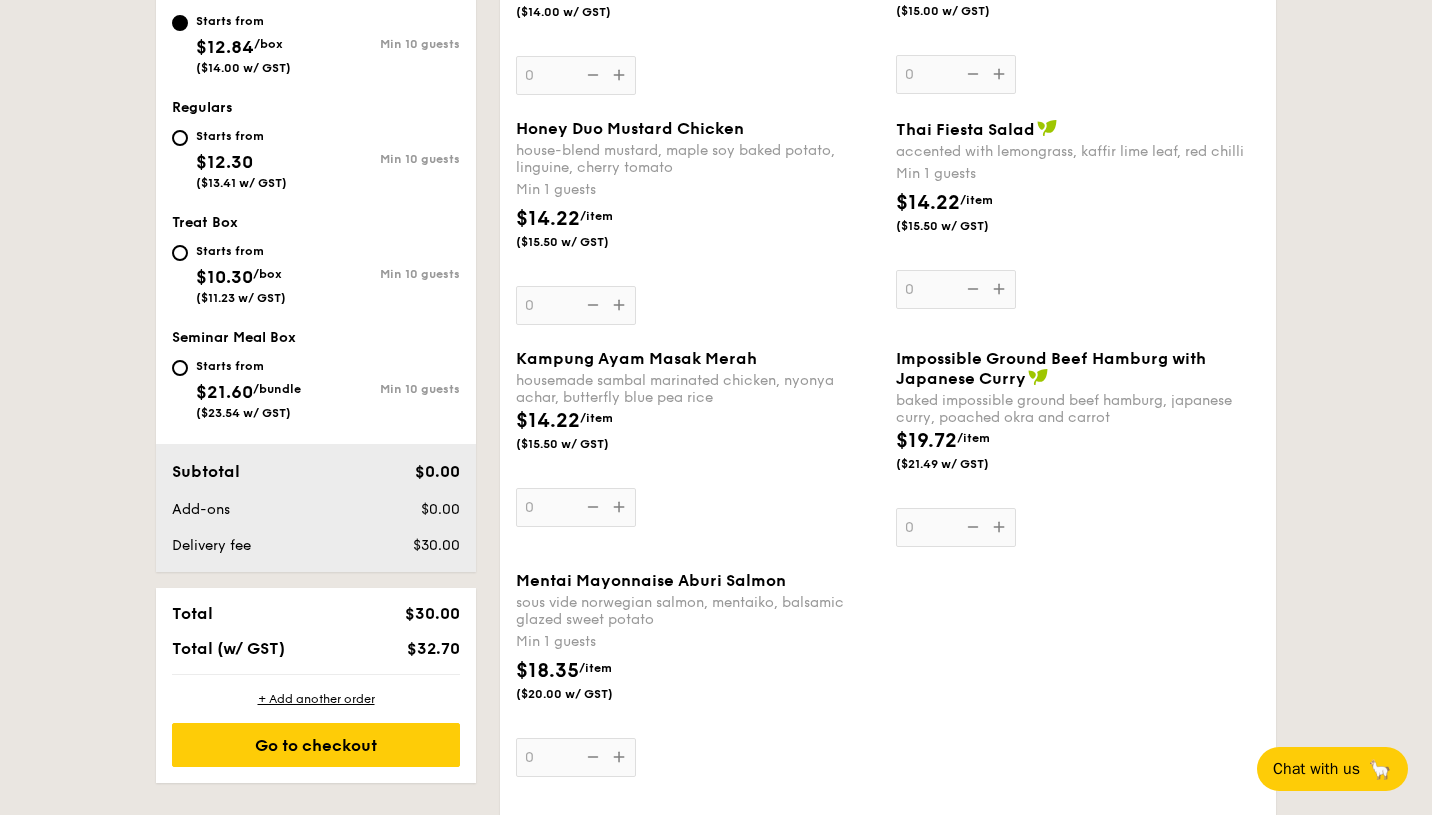 scroll, scrollTop: 800, scrollLeft: 0, axis: vertical 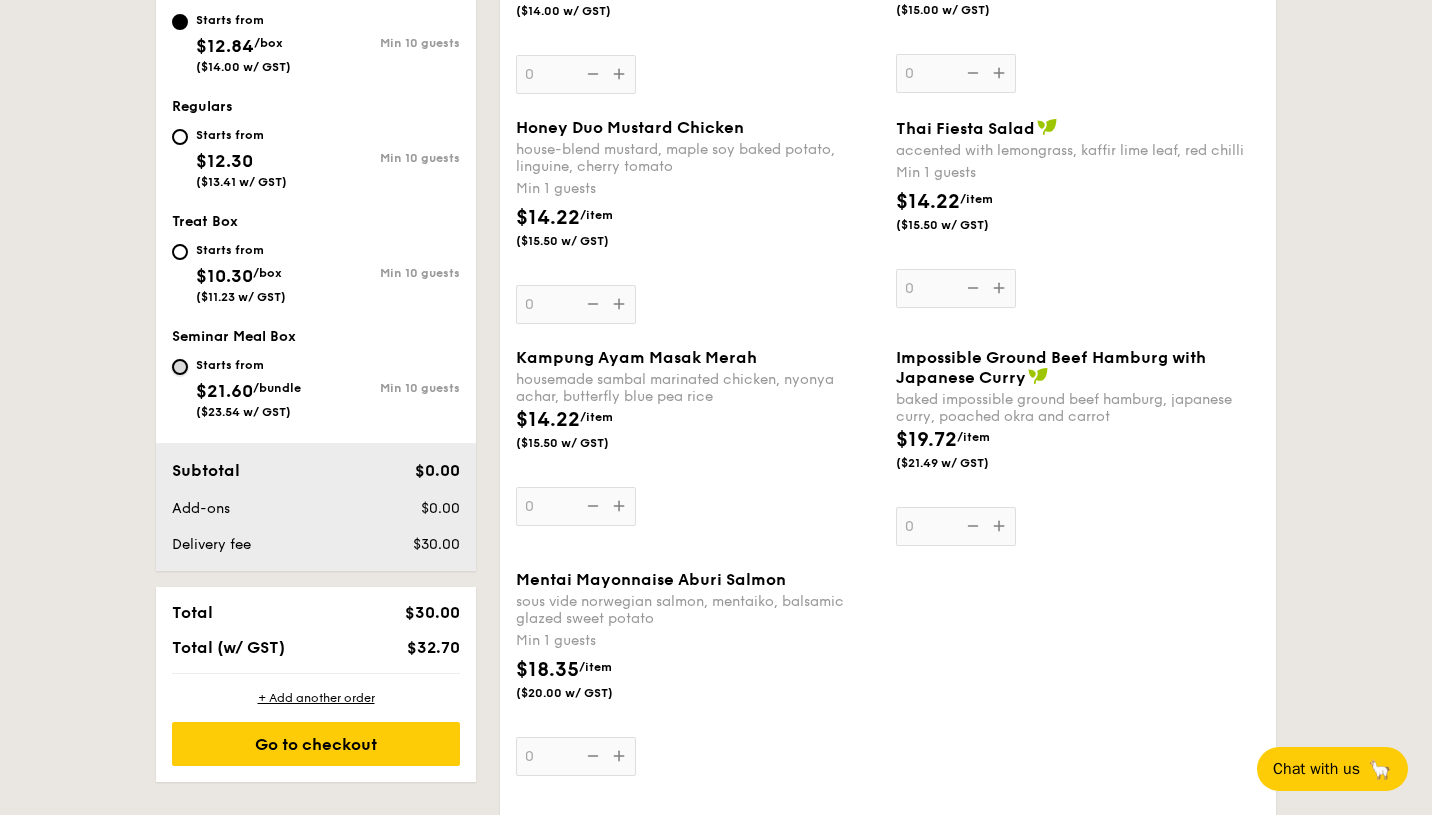click on "Starts from
$21.60
/bundle
($23.54 w/ GST)
Min 10 guests" at bounding box center (180, 367) 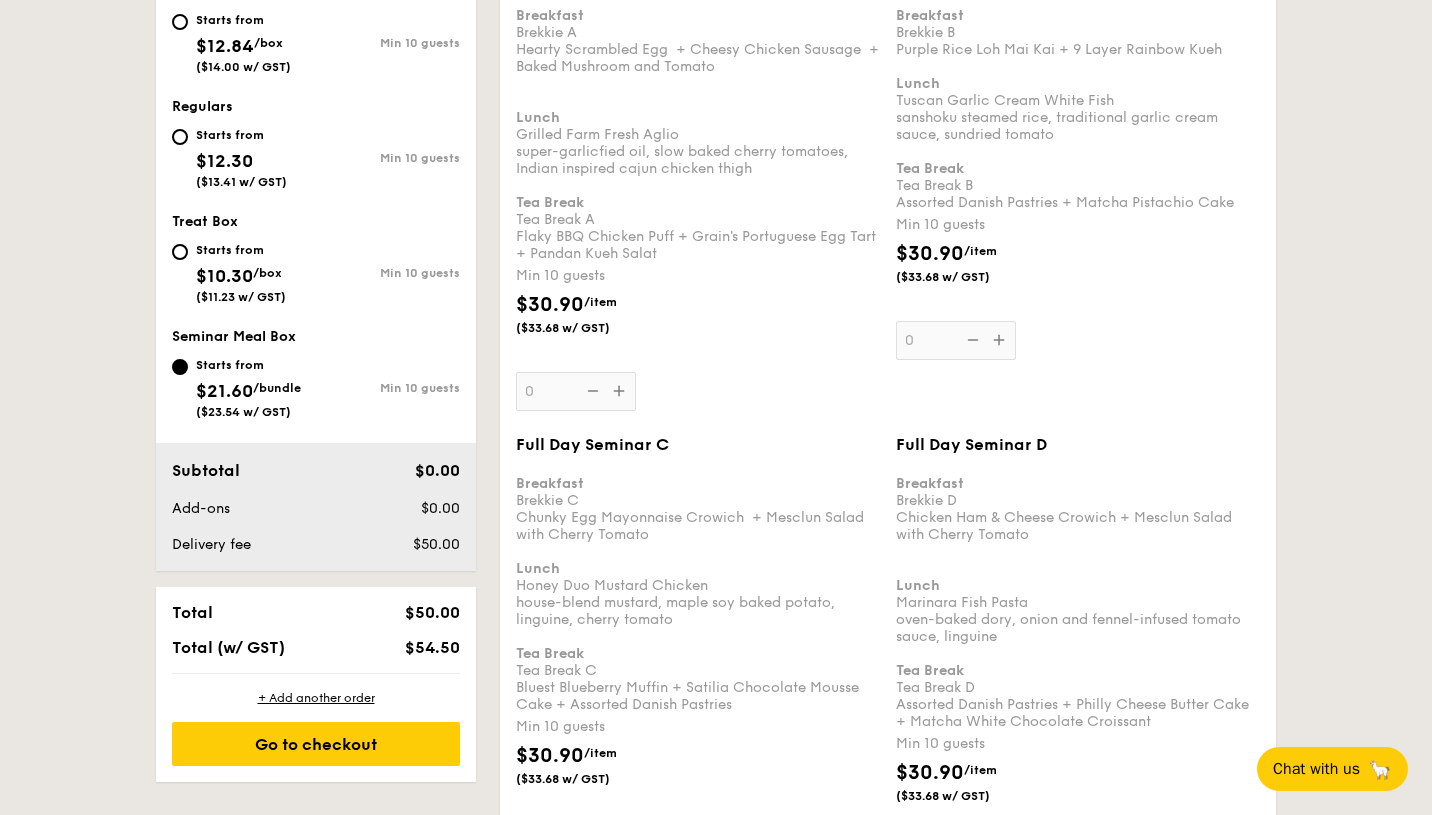 click on "1 - Select menu
2 - Select items
3 - Check out
Order 1
Pick up from [NUMBER] [STREET] #[UNIT]
Deliver to my address
Meals on Demand
Starts from
$12.84
/box
($14.00 w/ GST)
Min 10 guests
Regulars
Starts from
$12.30
($13.41 w/ GST)
Min 10 guests
Treat Box
Starts from
$10.30
/box
($11.23 w/ GST)
Min 10 guests
Seminar Meal Box
Starts from
$21.60
/bundle
($23.54 w/ GST)
Min 10 guests
Subtotal
$0.00
Add-ons
Vegetarian" at bounding box center (716, 3022) 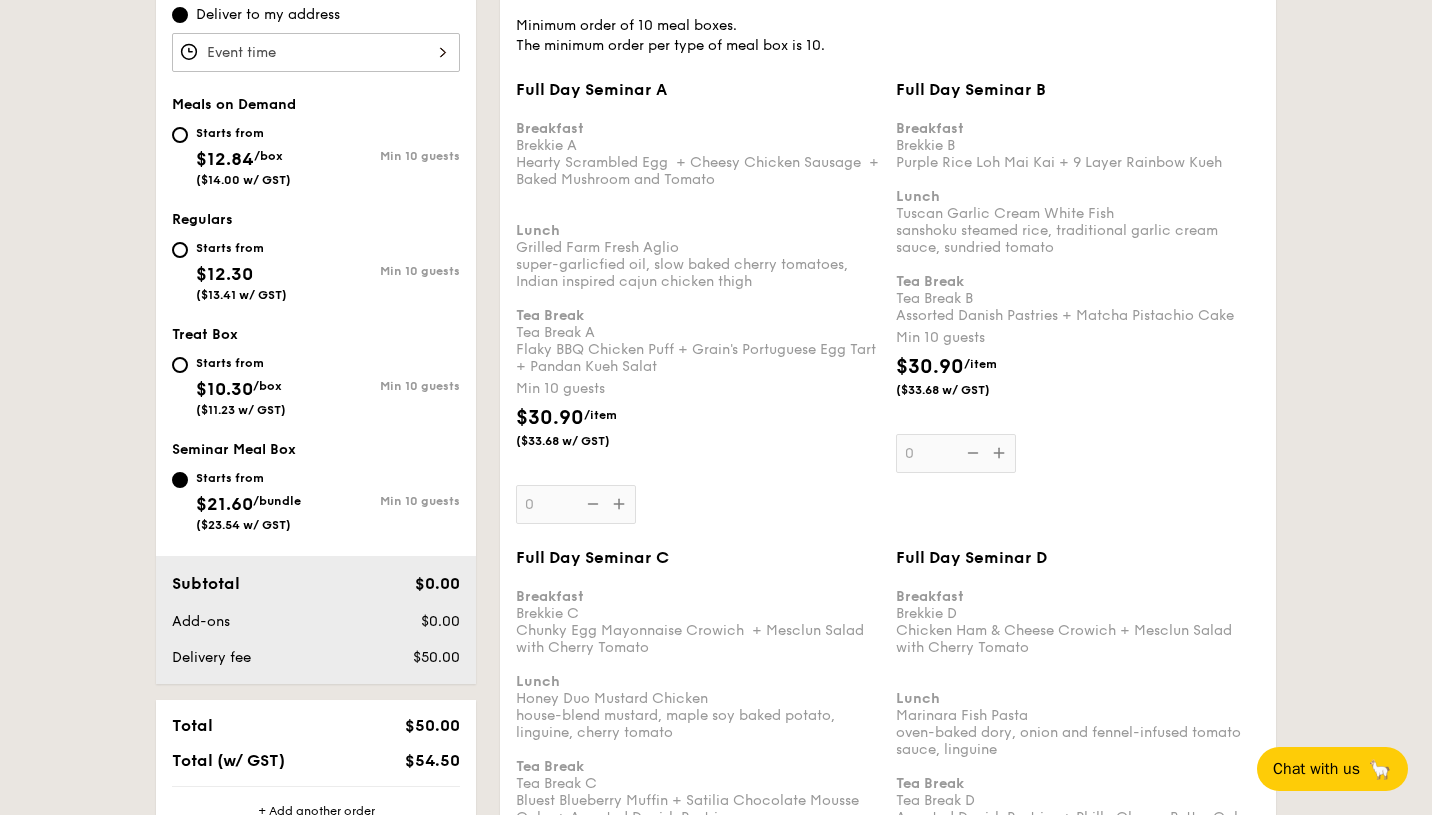 scroll, scrollTop: 680, scrollLeft: 0, axis: vertical 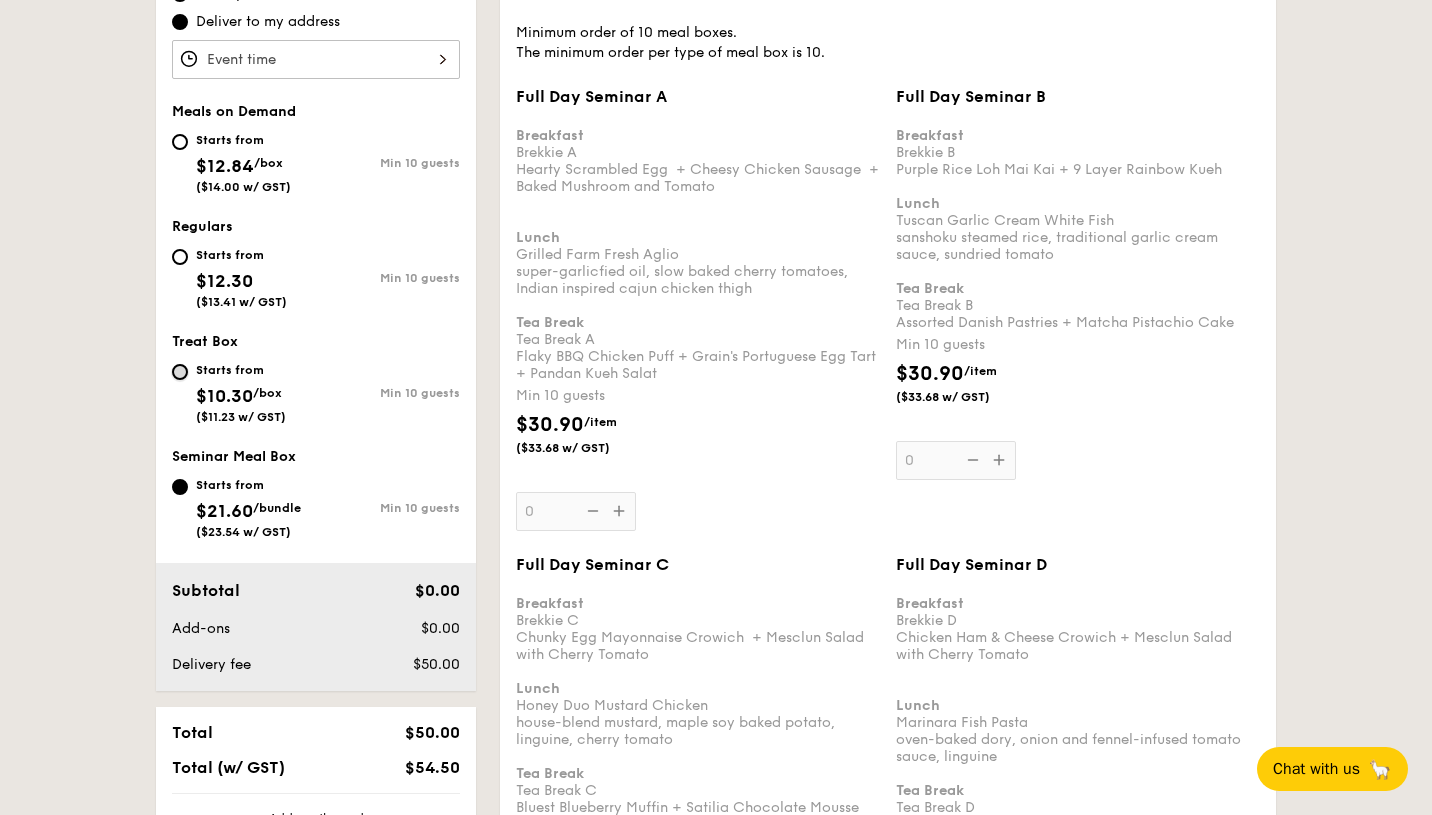 click on "Starts from
$10.30
/box
($11.23 w/ GST)
Min 10 guests" at bounding box center (180, 372) 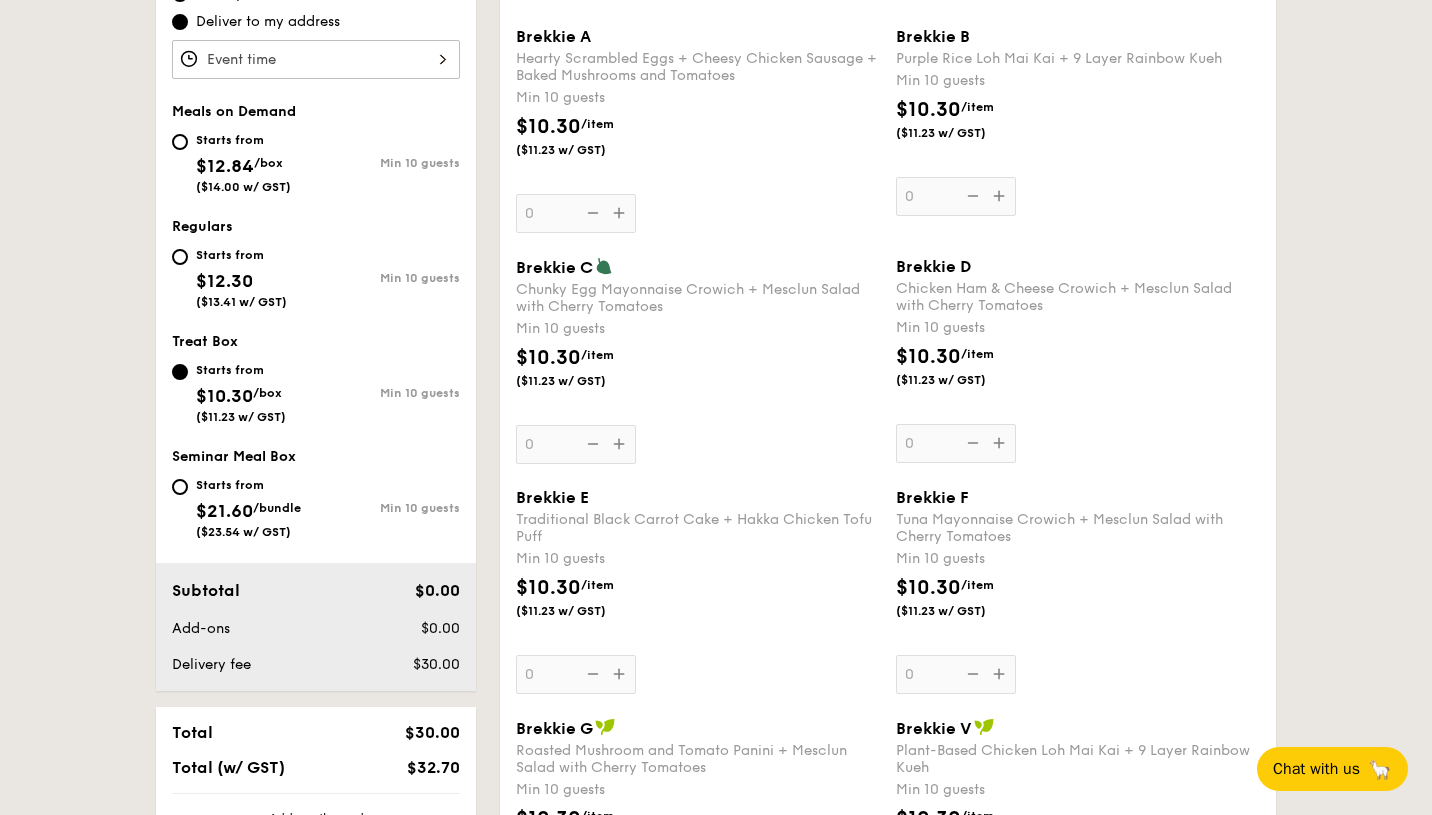 click on "1 - Select menu
2 - Select items
3 - Check out
Order 1
Pick up from [NUMBER] [STREET] #[UNIT]
Deliver to my address
Meals on Demand
Starts from
$12.84
/box
($14.00 w/ GST)
Min 10 guests
Regulars
Starts from
$12.30
($13.41 w/ GST)
Min 10 guests
Treat Box
Starts from
$10.30
/box
($11.23 w/ GST)
Min 10 guests
Seminar Meal Box
Starts from
$21.60
/bundle
($23.54 w/ GST)
Min 10 guests
Subtotal
$0.00
Add-ons
Vegetarian" at bounding box center [716, 2093] 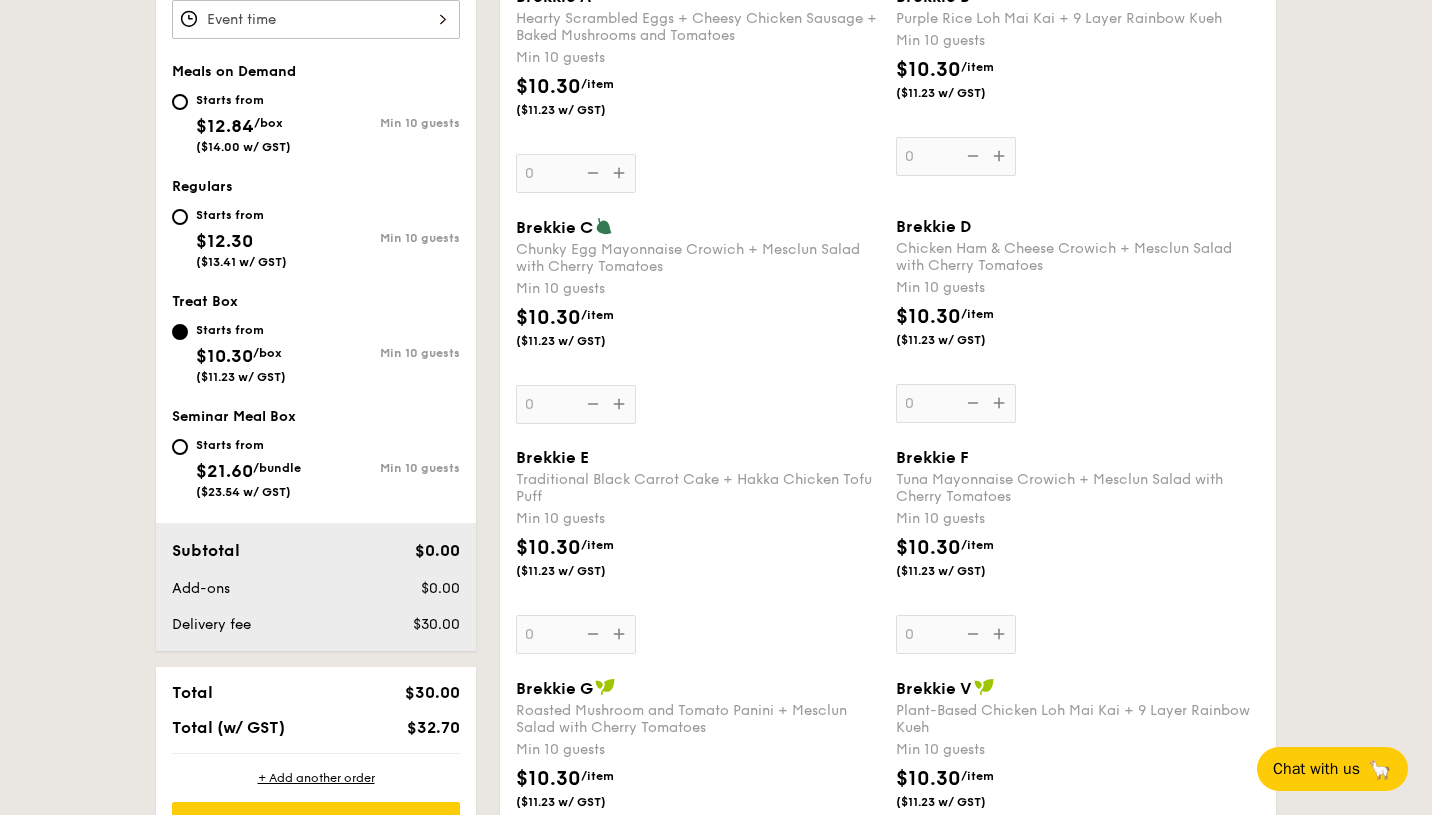 scroll, scrollTop: 680, scrollLeft: 0, axis: vertical 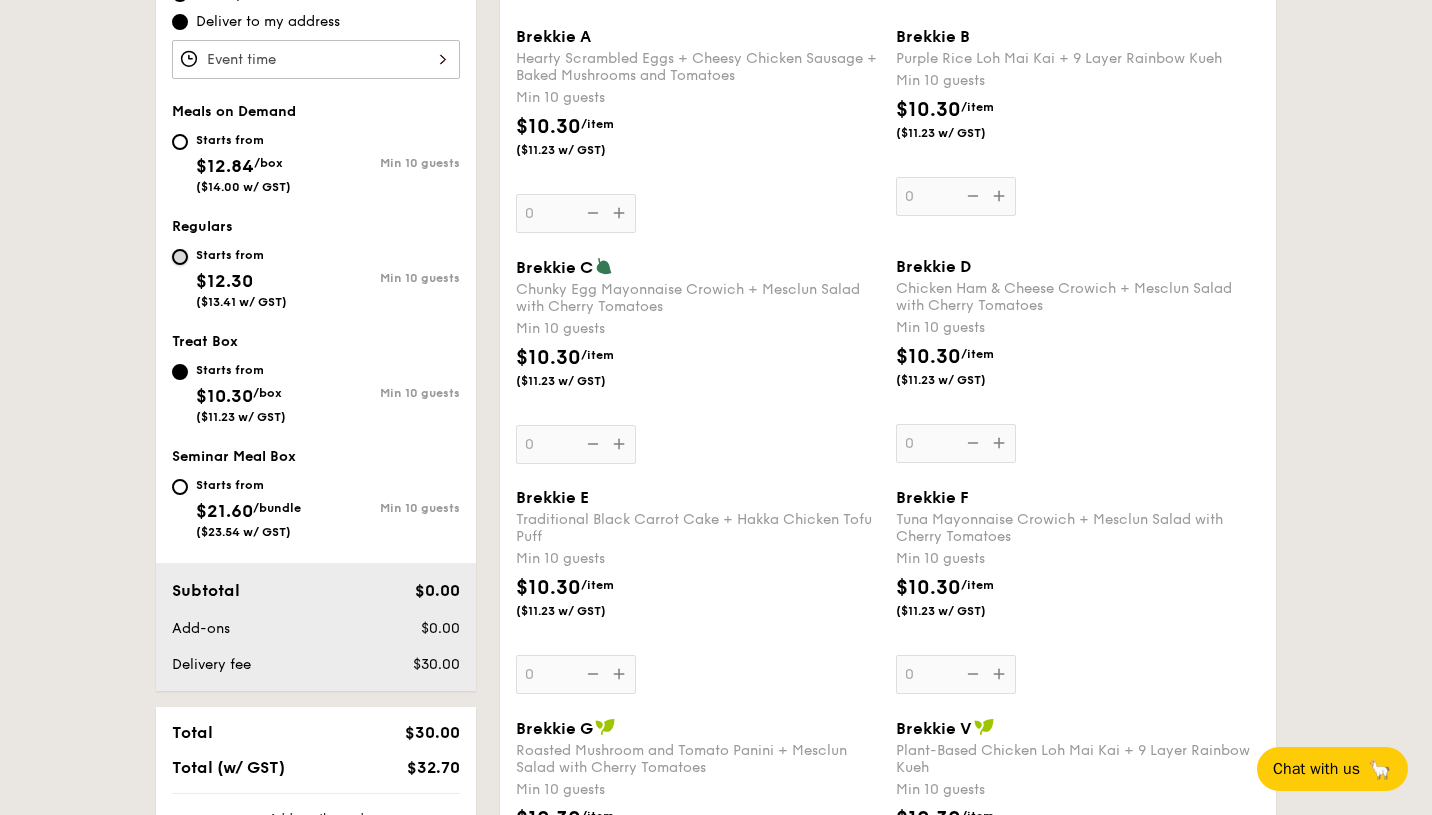 click on "Starts from
$12.30
($13.41 w/ GST)
Min 10 guests" at bounding box center [180, 257] 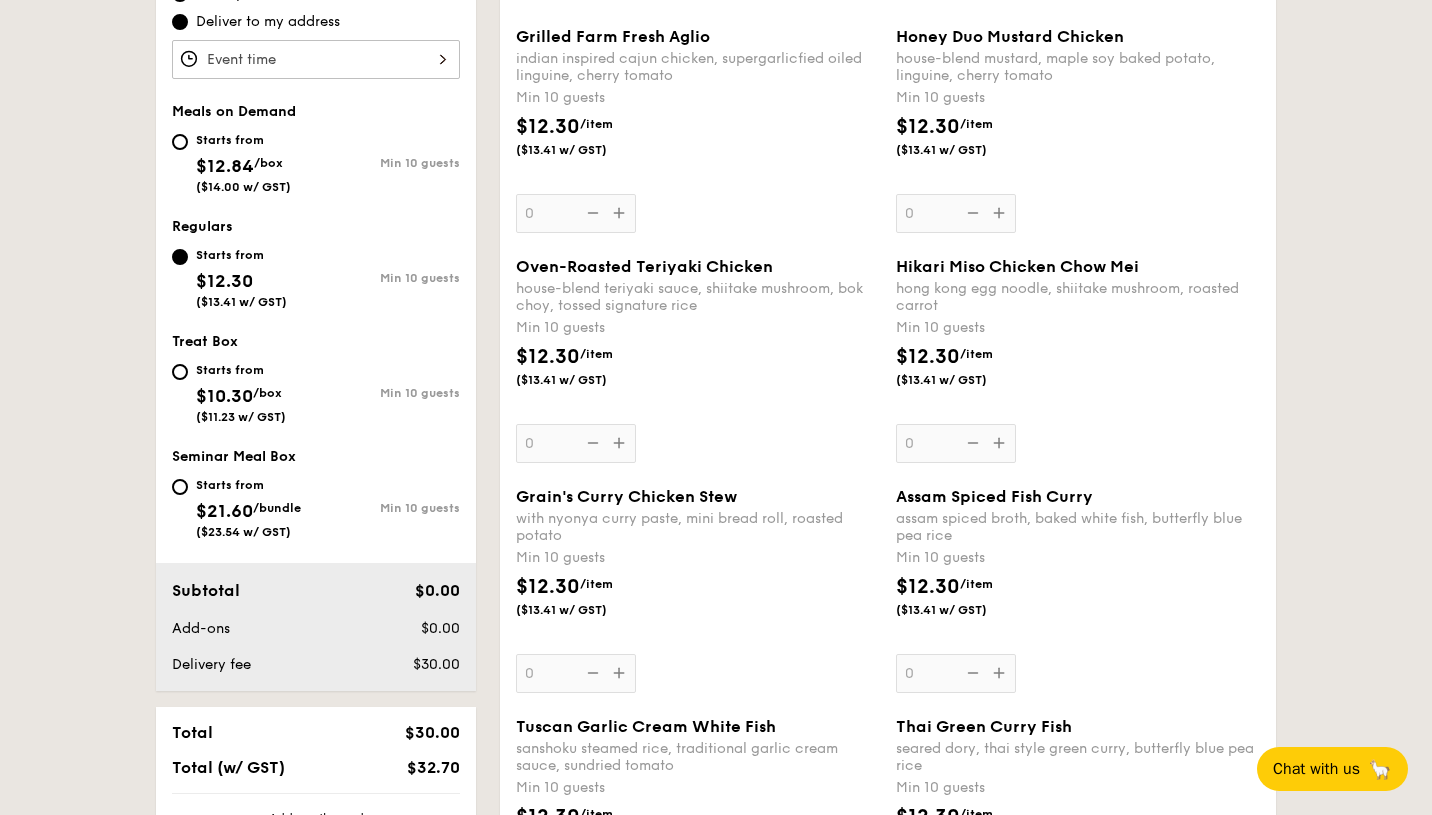 click on "1 - Select menu
2 - Select items
3 - Check out
Order 1
Pick up from [NUMBER] [STREET] #[UNIT]
Deliver to my address
Meals on Demand
Starts from
$12.84
/box
($14.00 w/ GST)
Min 10 guests
Regulars
Starts from
$12.30
($13.41 w/ GST)
Min 10 guests
Treat Box
Starts from
$10.30
/box
($11.23 w/ GST)
Min 10 guests
Seminar Meal Box
Starts from
$21.60
/bundle
($23.54 w/ GST)
Min 10 guests
Subtotal
$0.00
Add-ons
Vegetarian" at bounding box center (716, 2439) 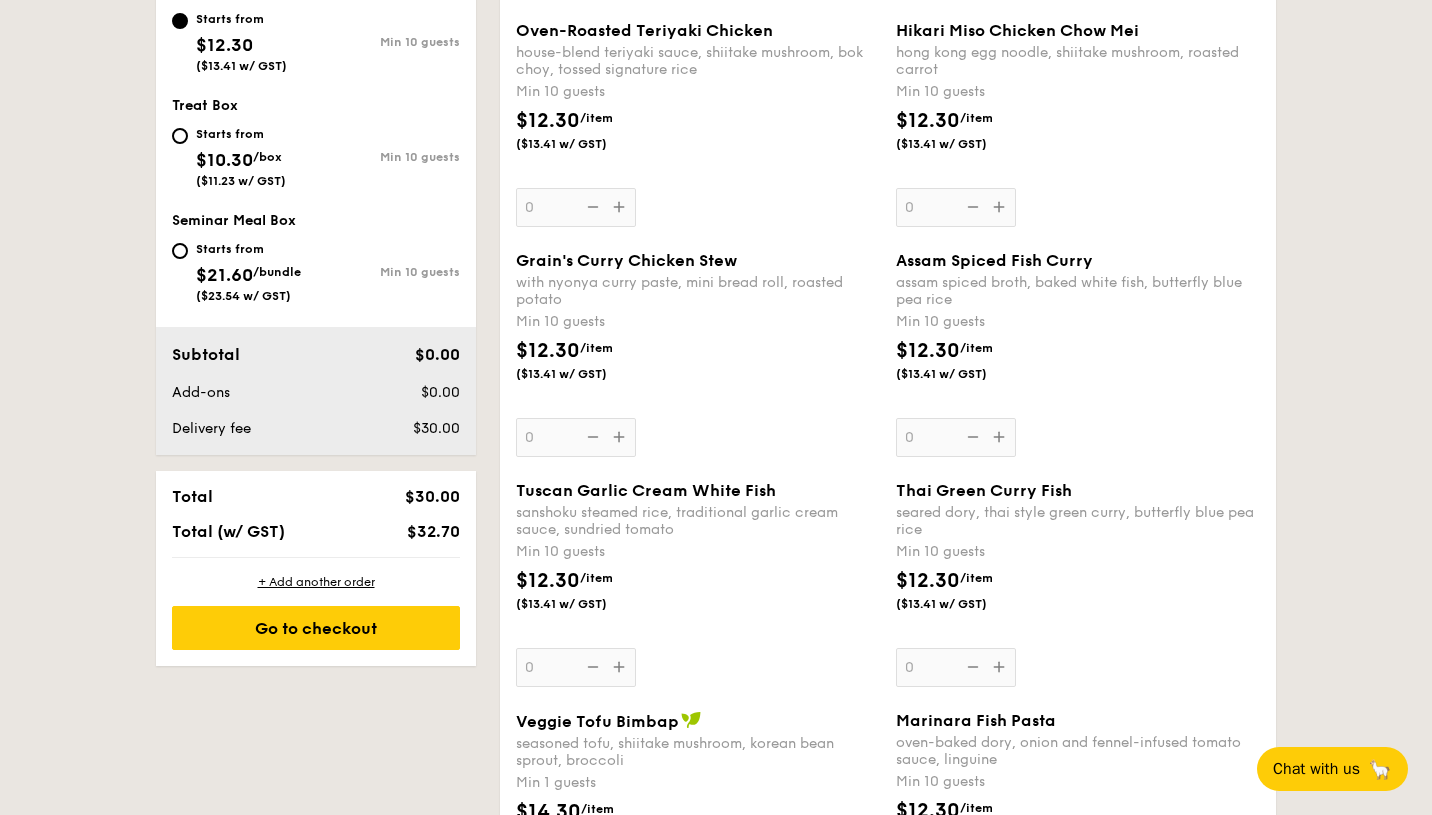scroll, scrollTop: 960, scrollLeft: 0, axis: vertical 